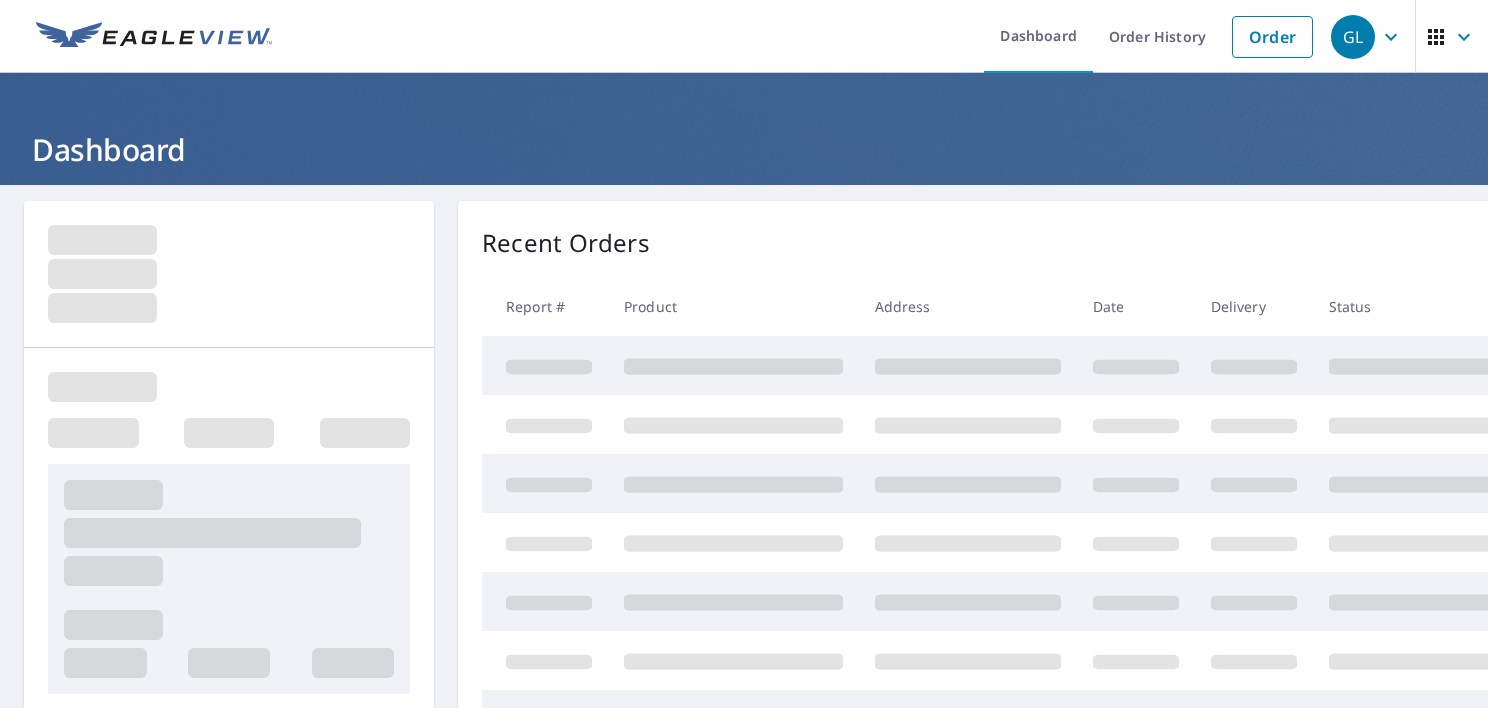 scroll, scrollTop: 0, scrollLeft: 0, axis: both 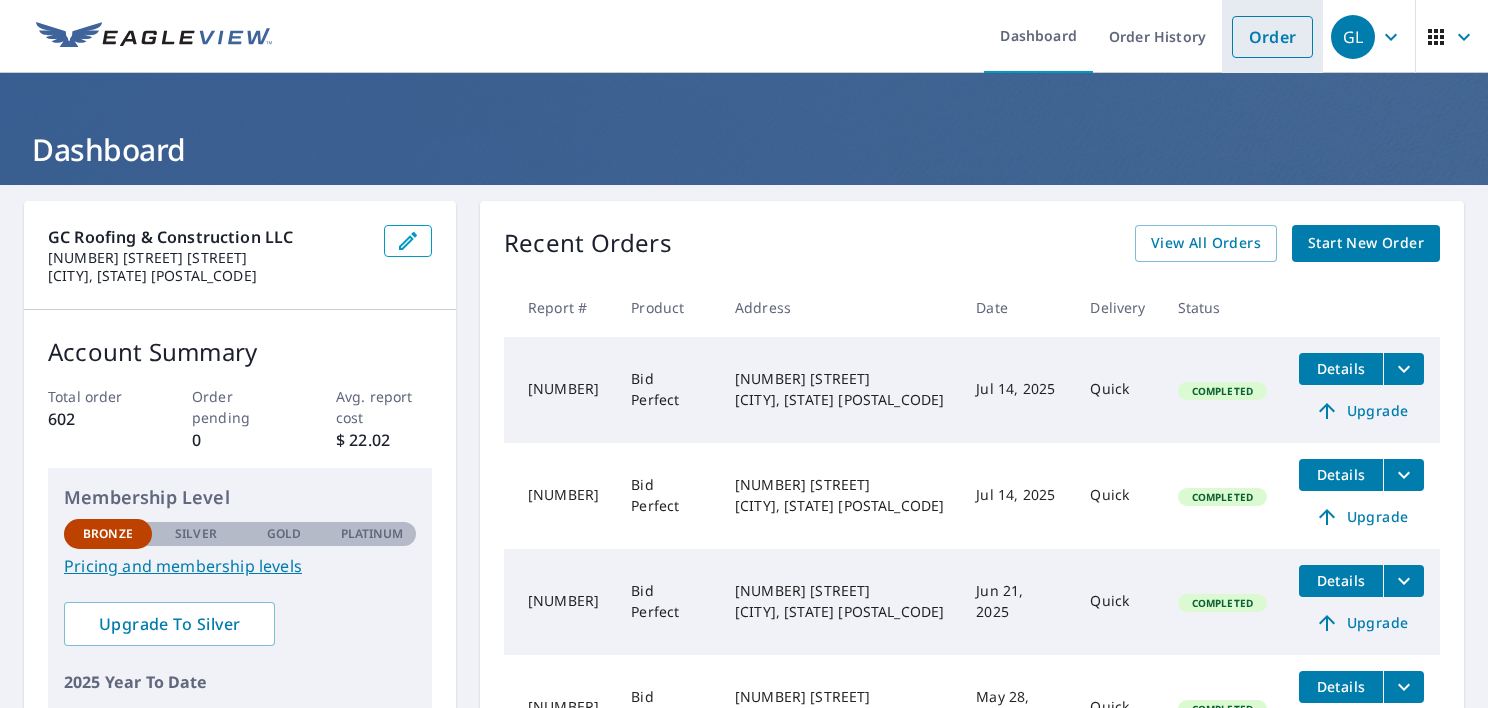 click on "Order" at bounding box center [1272, 37] 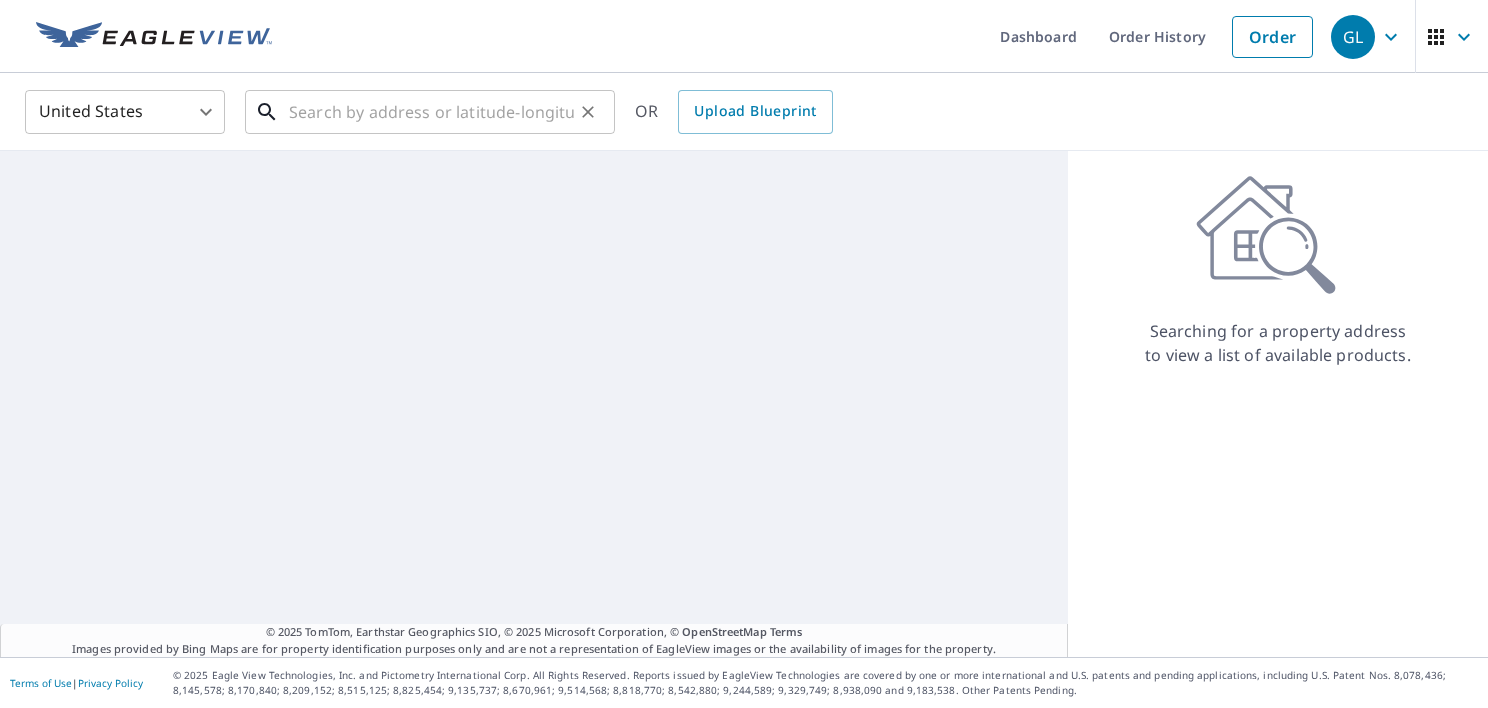 click at bounding box center (431, 112) 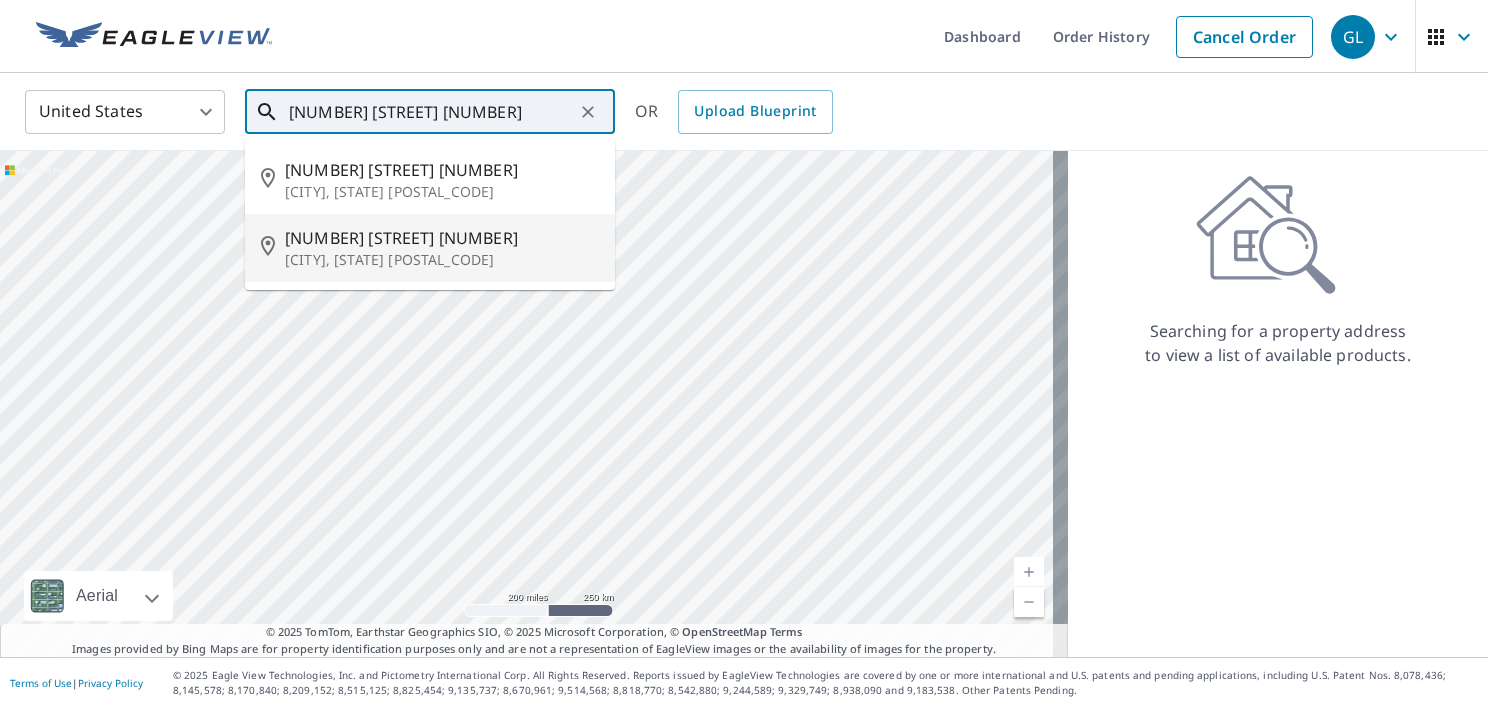 click on "[CITY], [STATE] [POSTAL_CODE]" at bounding box center (442, 260) 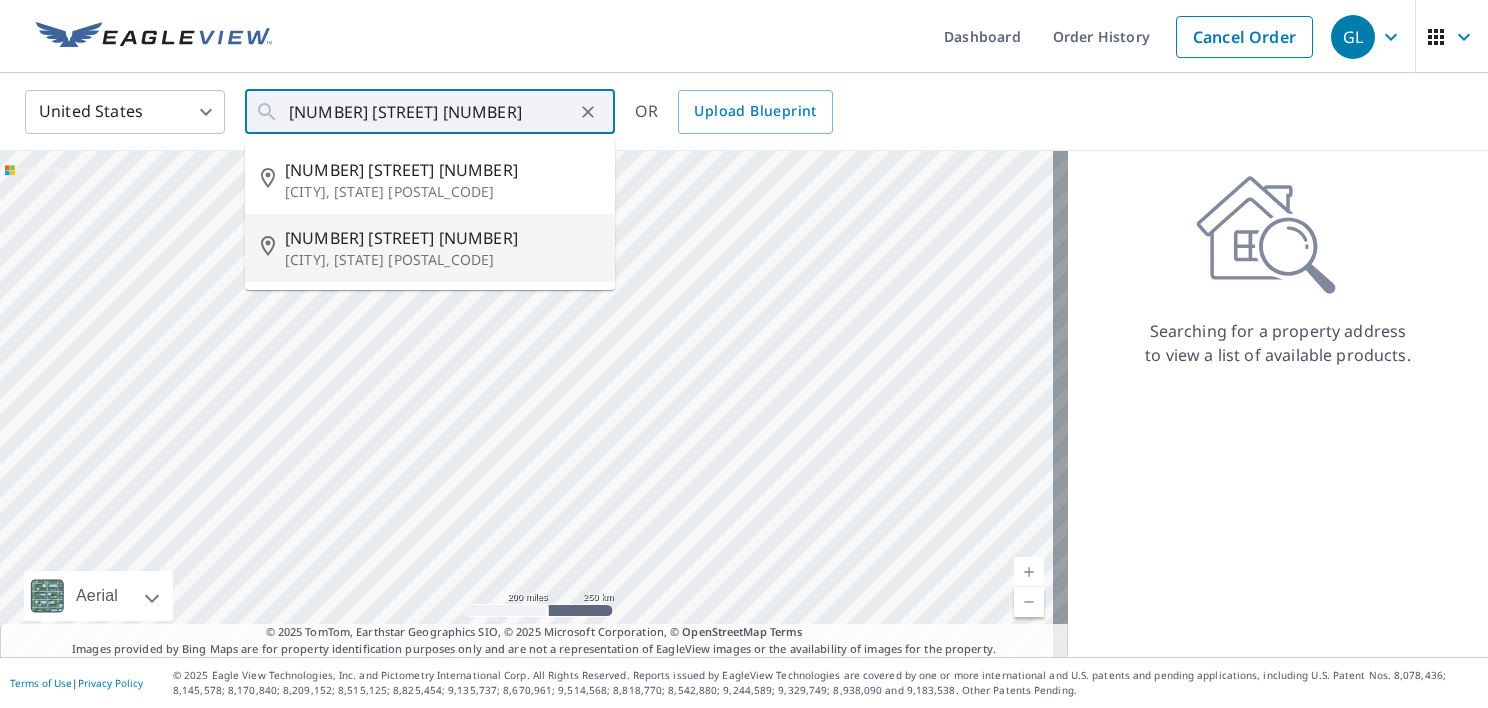 type on "[NUMBER] [STREET] [CITY], [STATE] [POSTAL_CODE]" 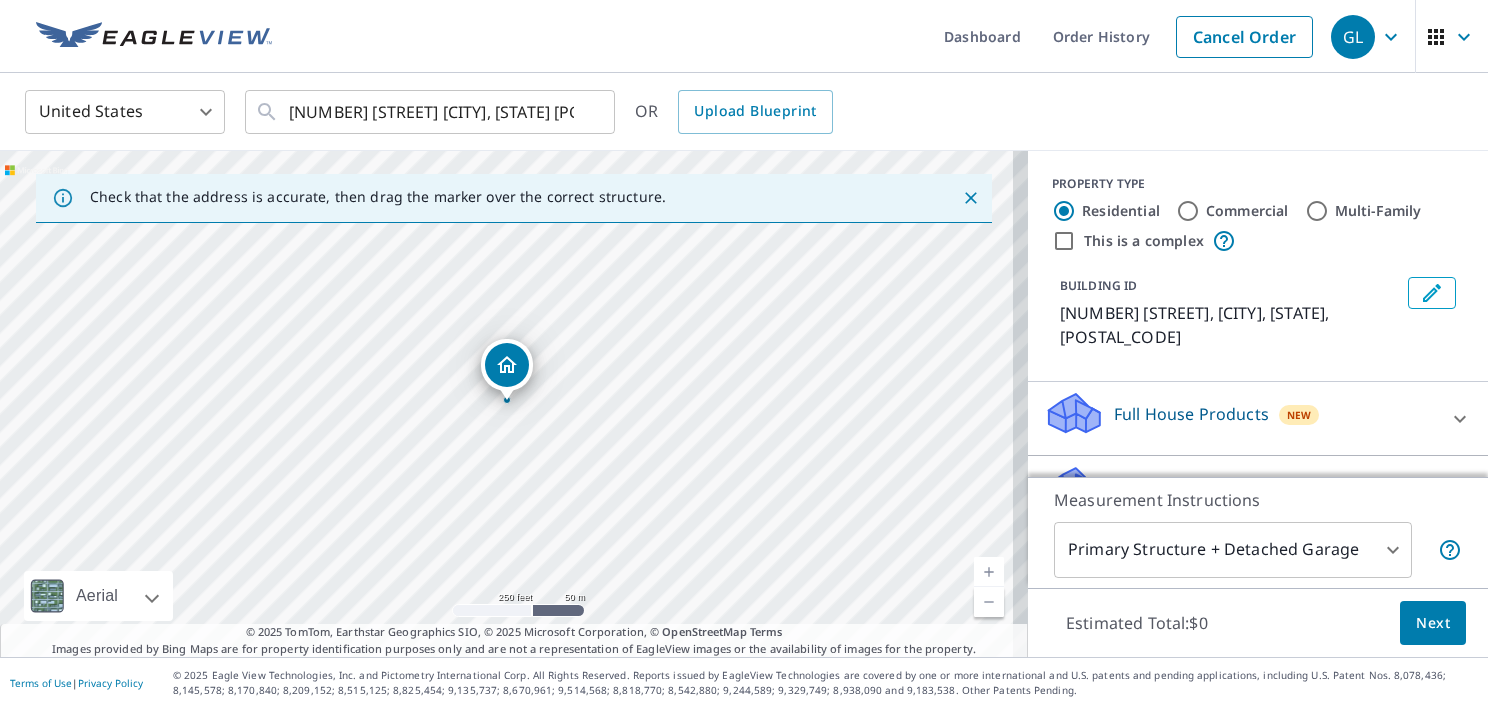 click at bounding box center [989, 572] 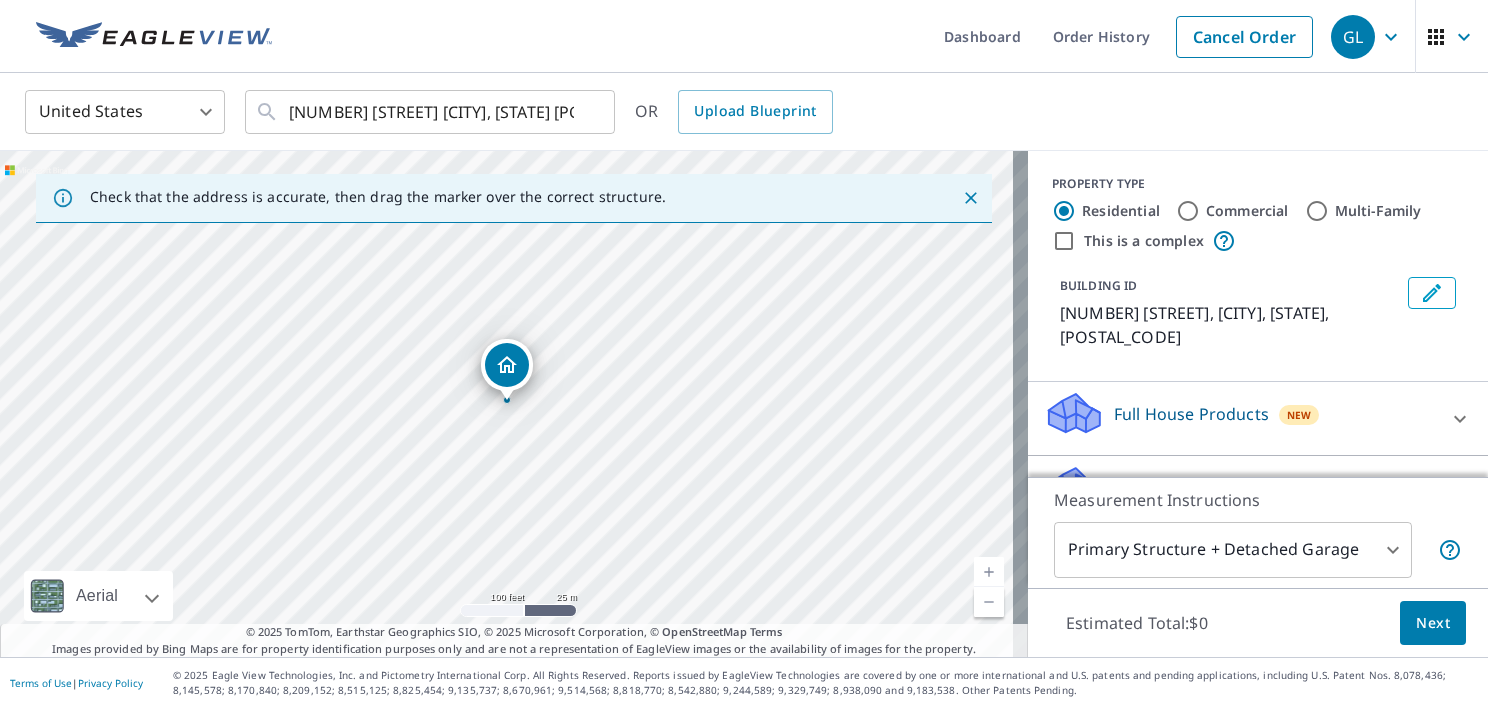 click at bounding box center [989, 572] 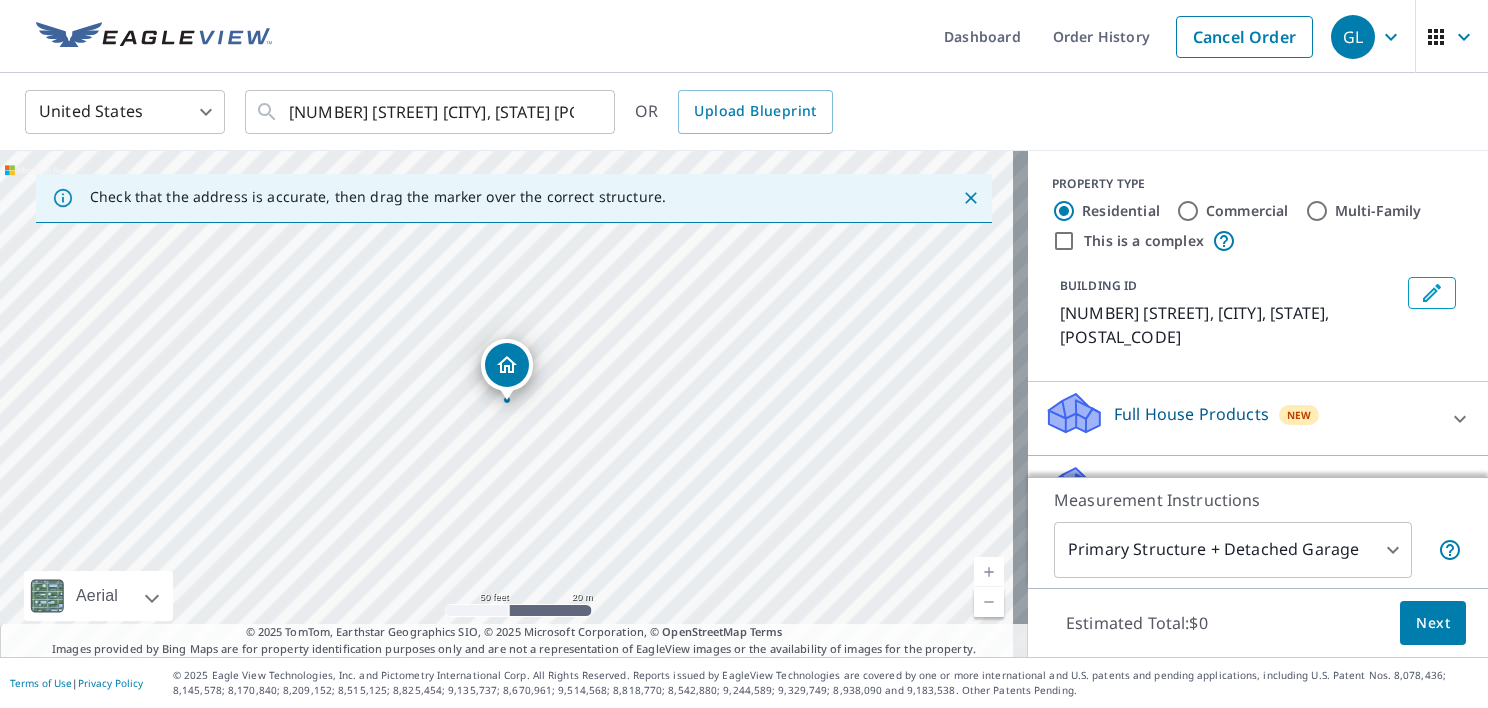 click at bounding box center [989, 572] 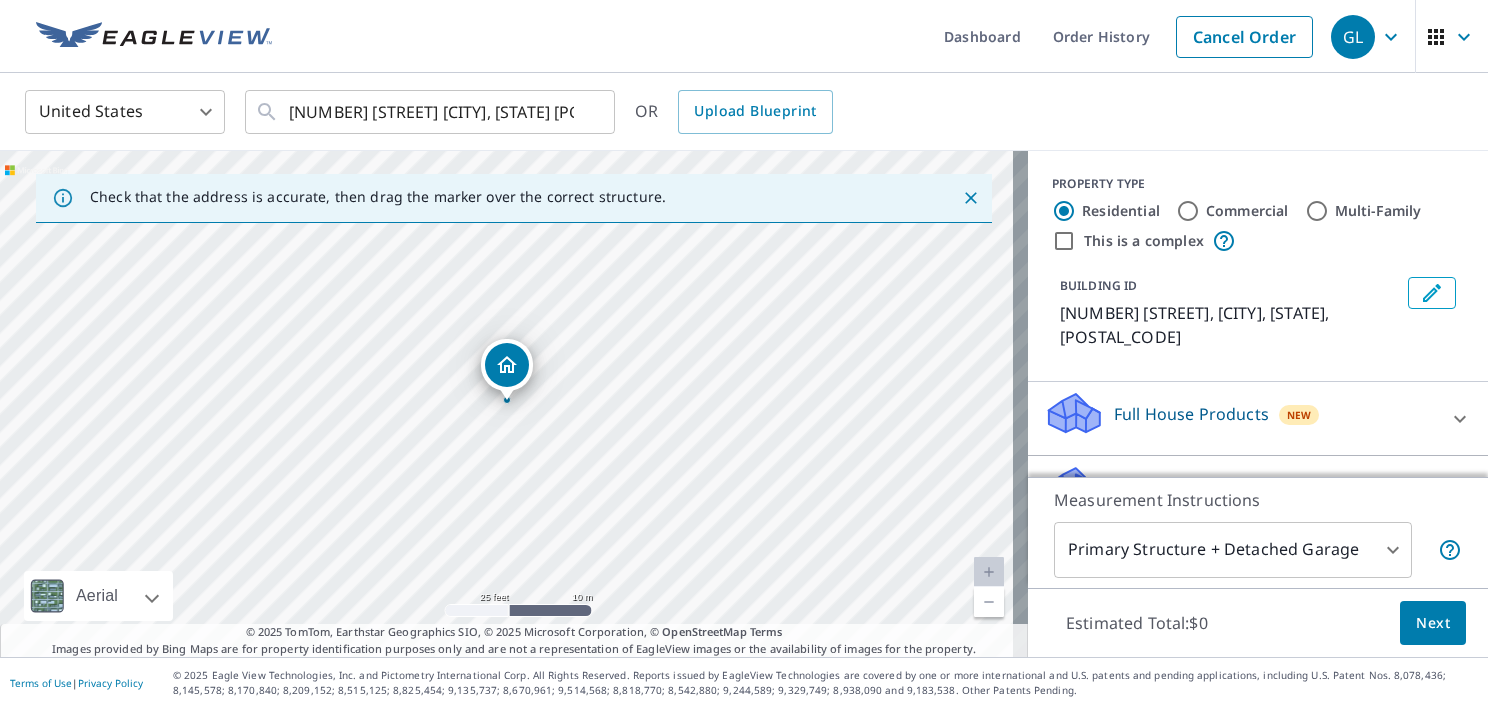 click at bounding box center [989, 572] 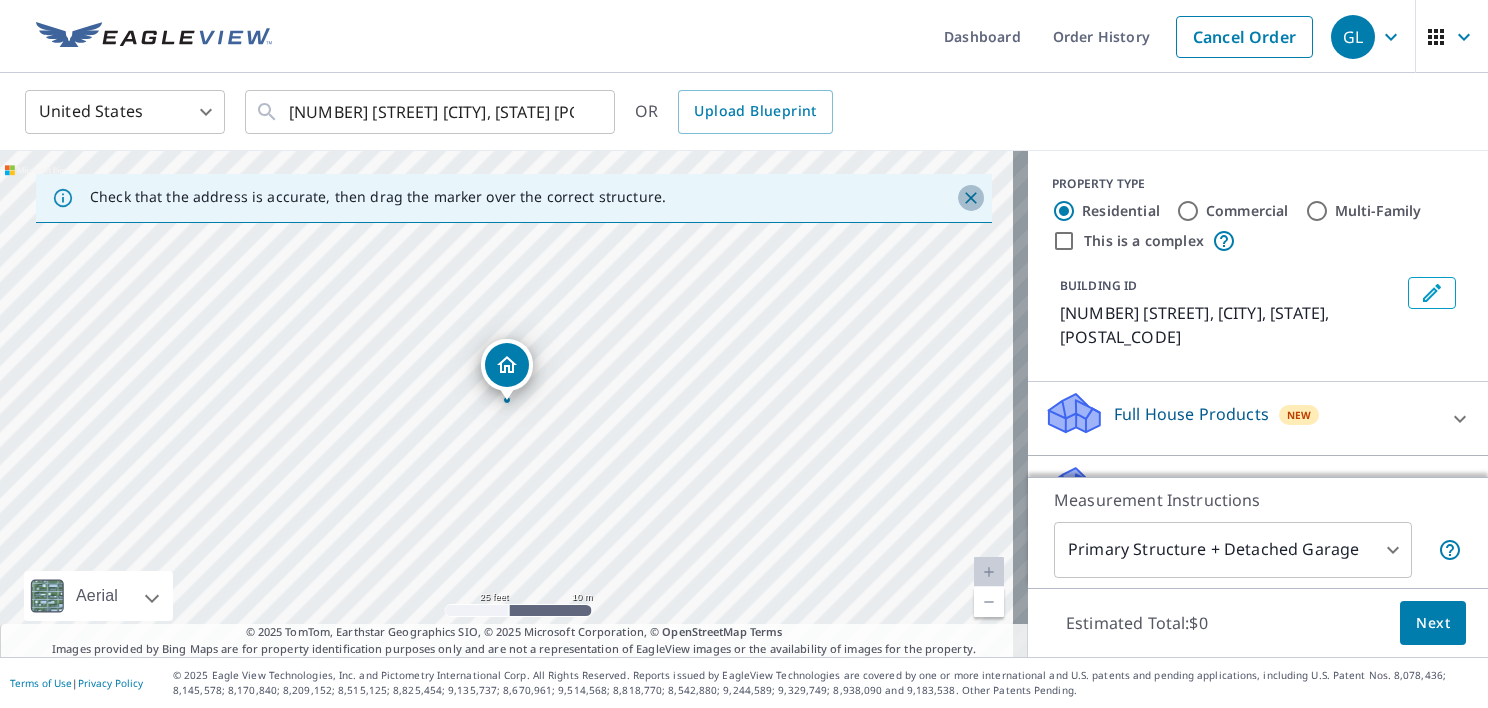 click 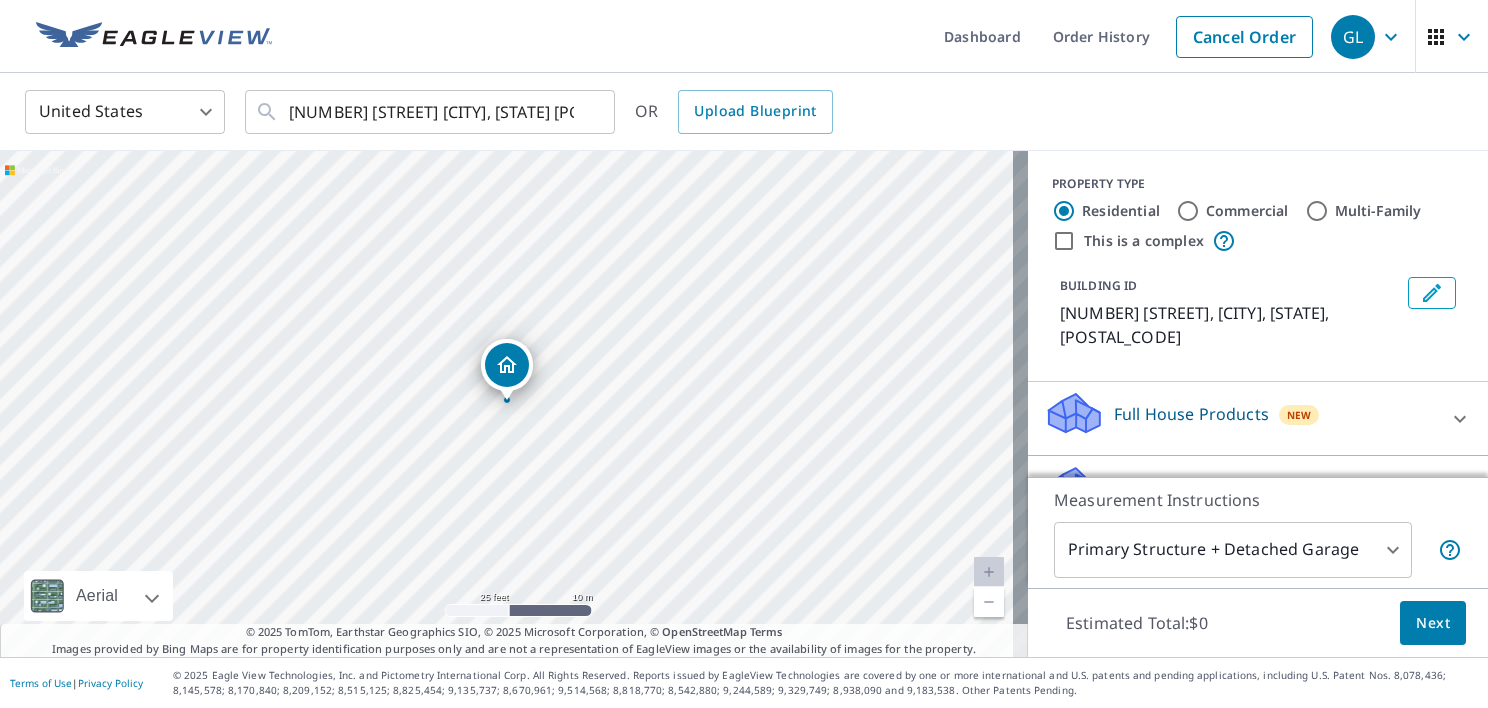 click at bounding box center (989, 602) 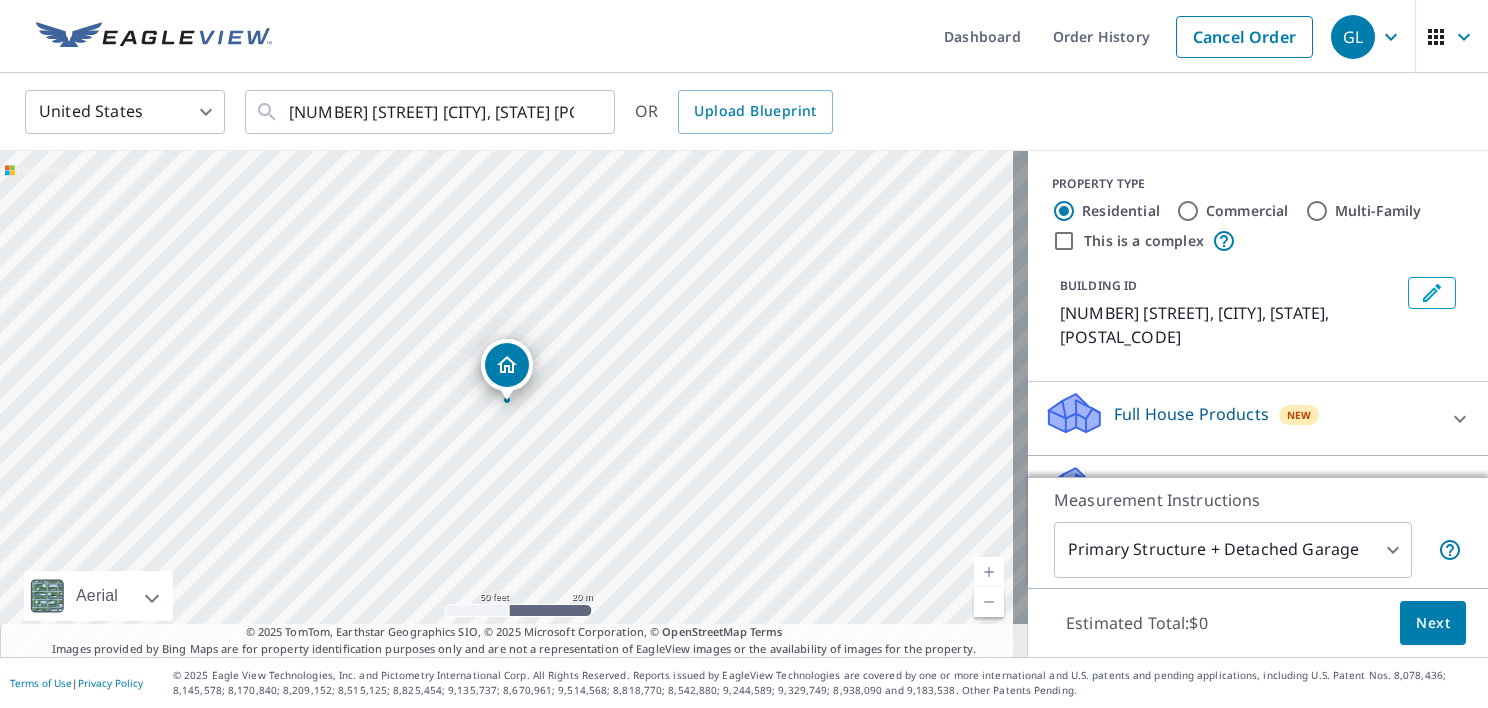 click at bounding box center (989, 602) 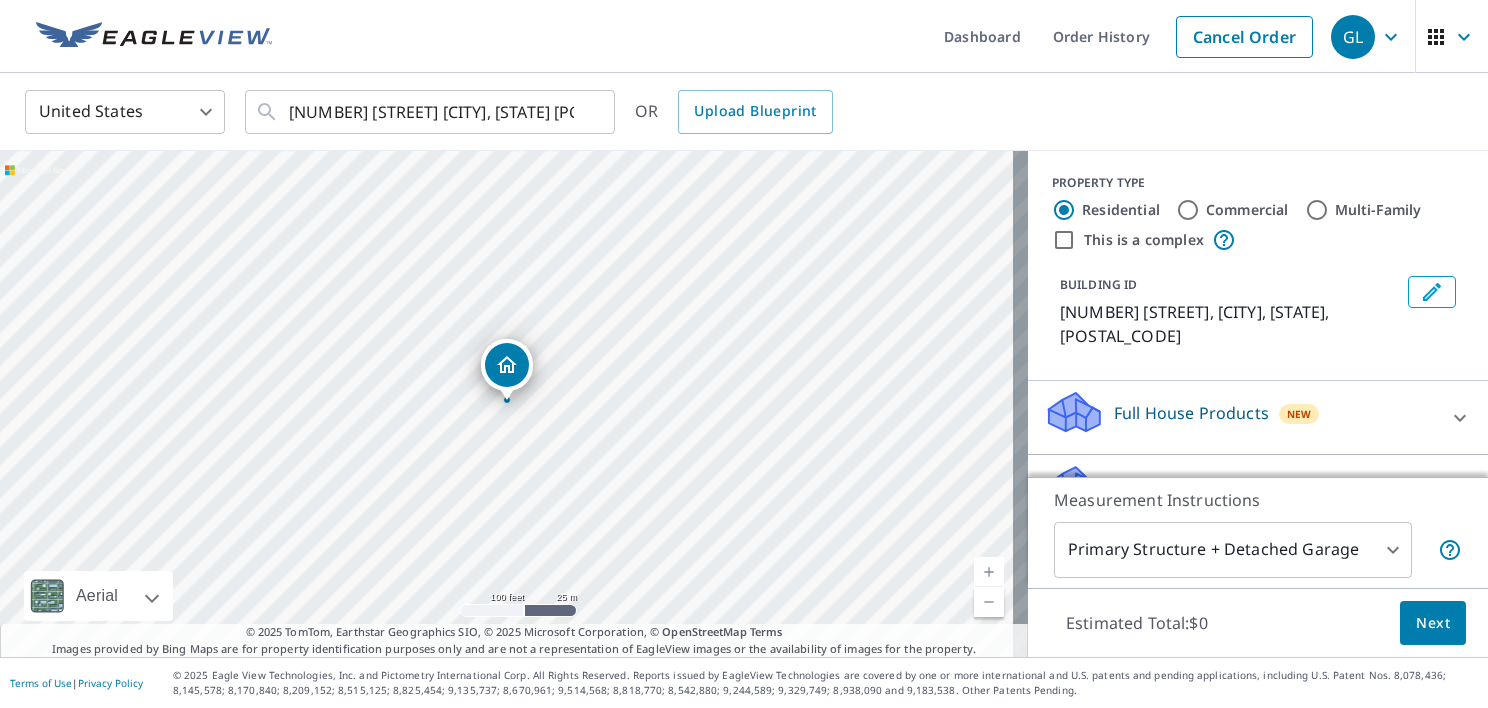 scroll, scrollTop: 0, scrollLeft: 0, axis: both 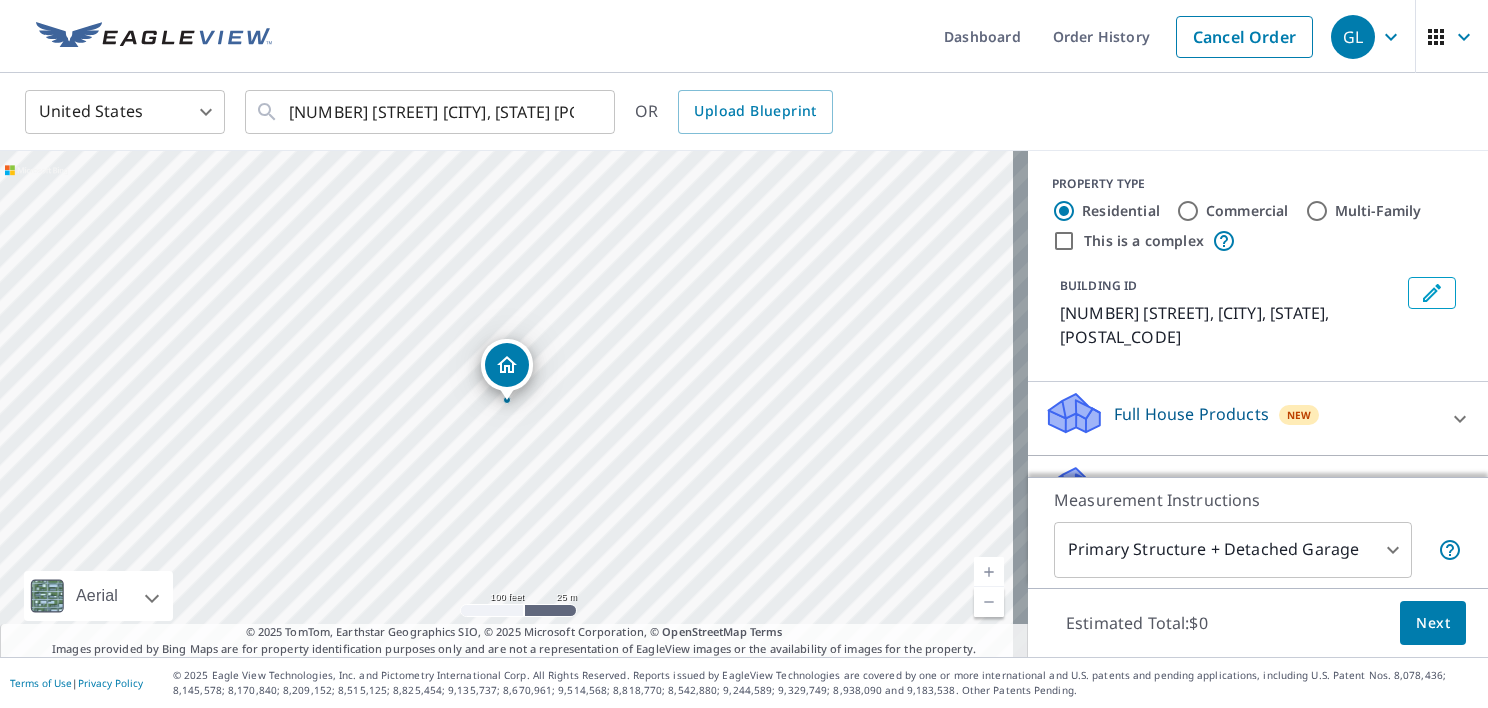 click at bounding box center [989, 572] 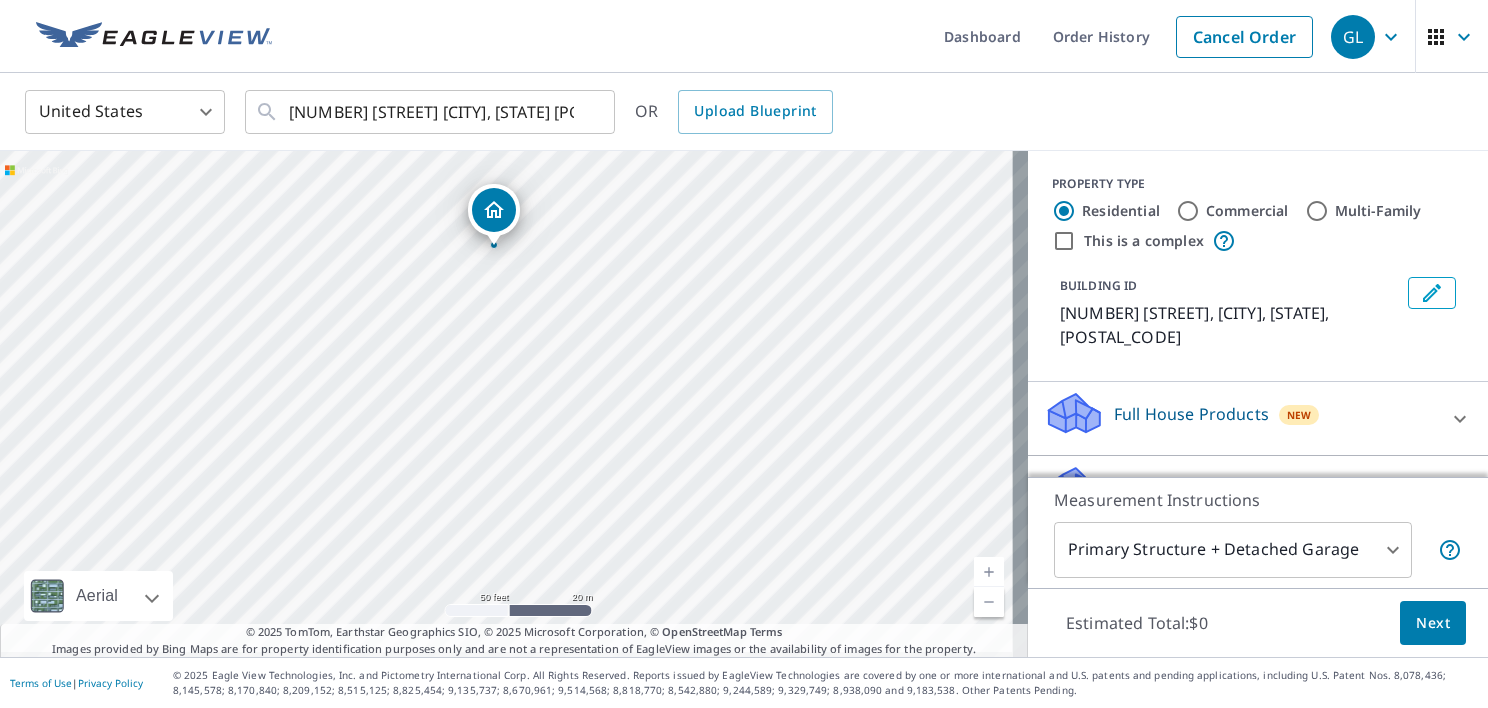 drag, startPoint x: 669, startPoint y: 488, endPoint x: 655, endPoint y: 332, distance: 156.62694 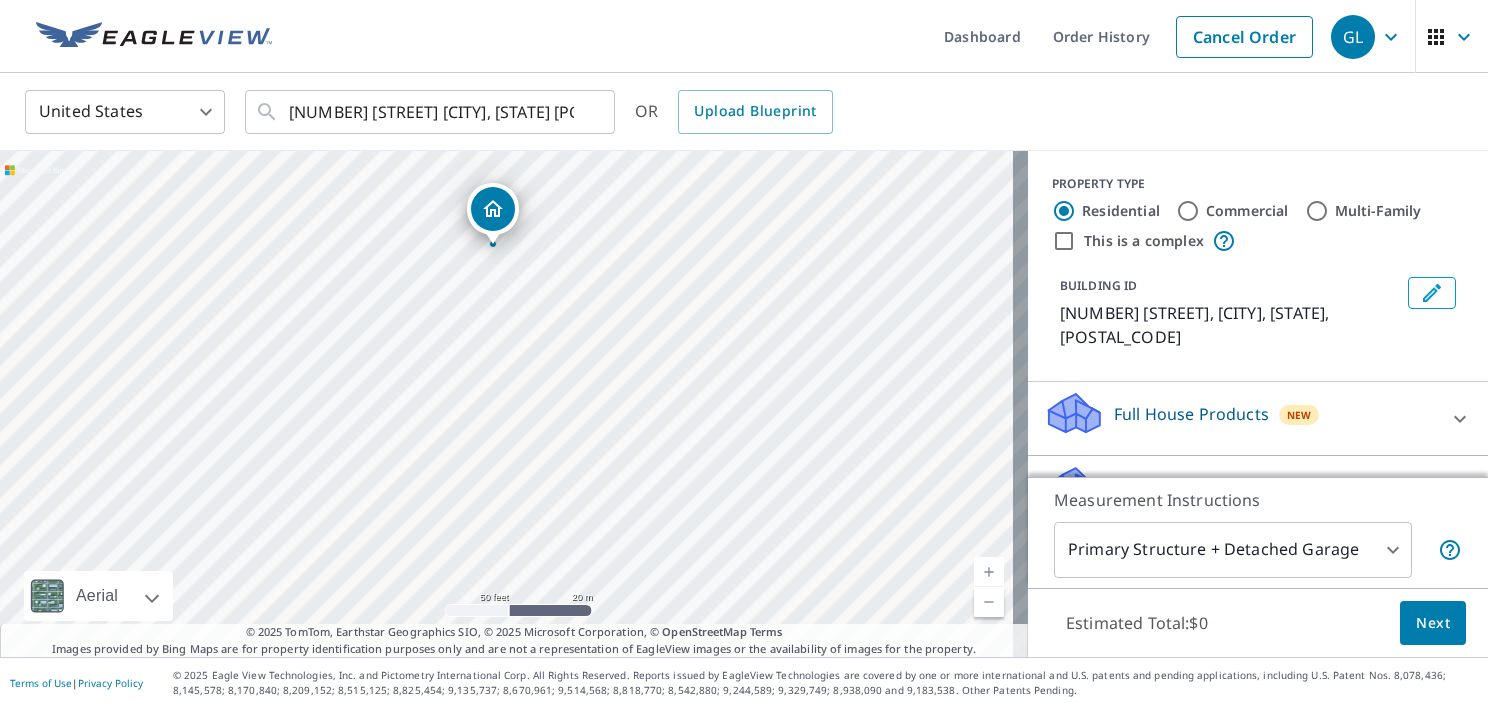 click at bounding box center (989, 572) 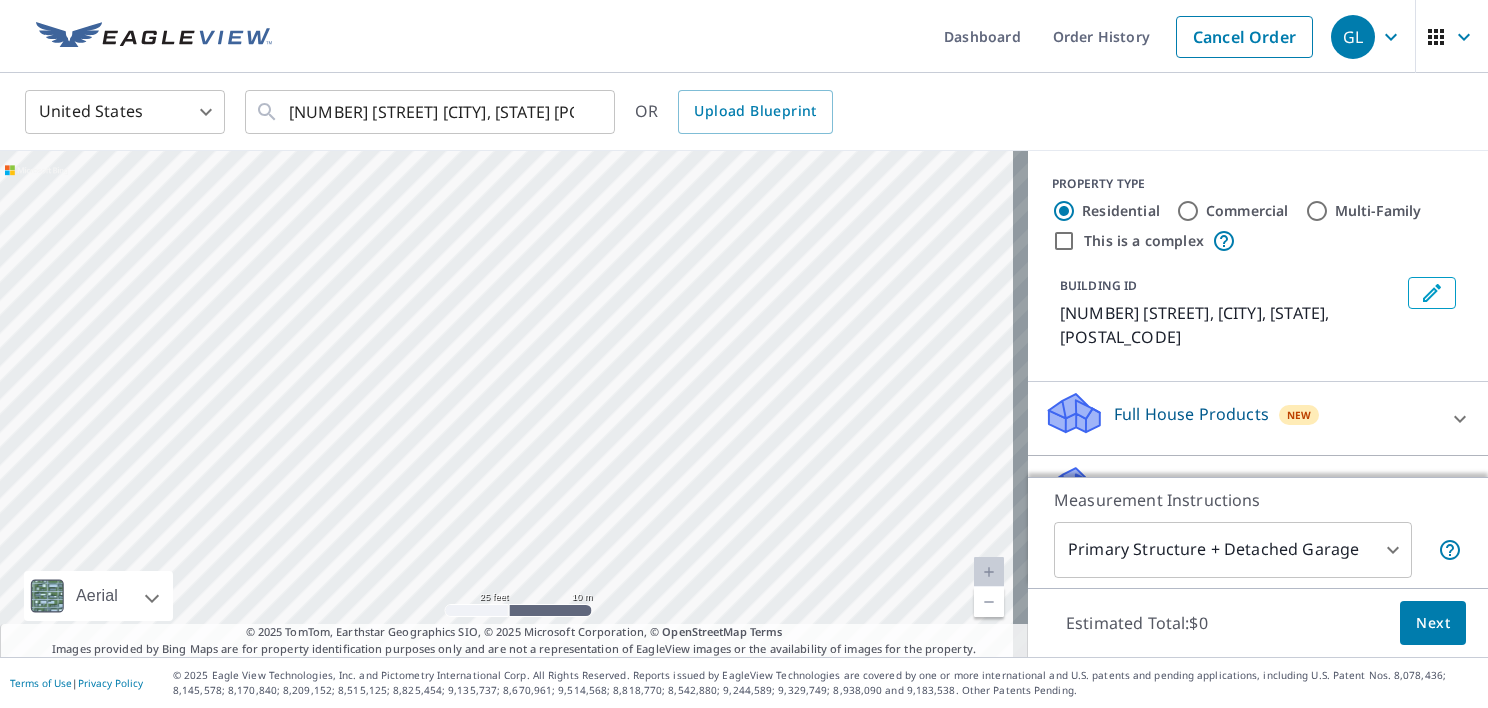 click at bounding box center (989, 572) 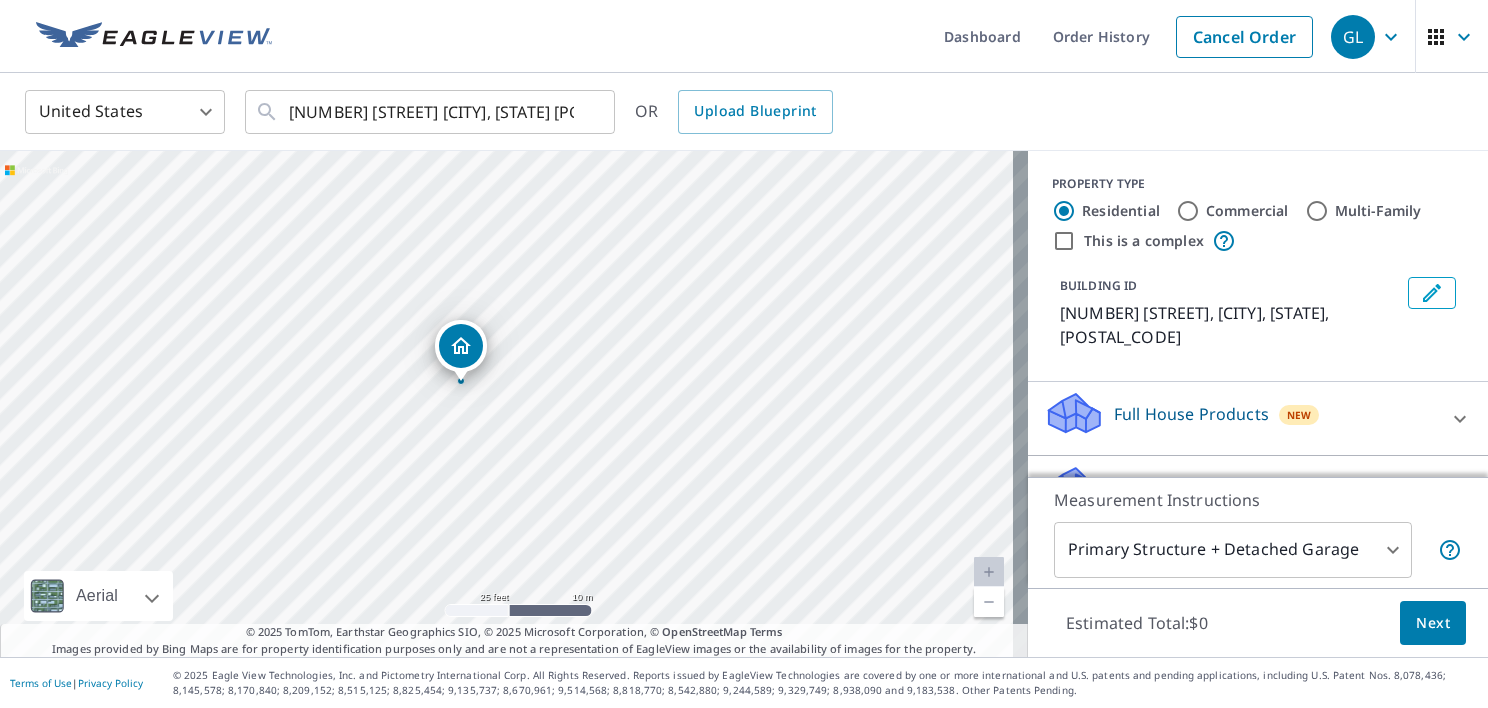 drag, startPoint x: 827, startPoint y: 243, endPoint x: 809, endPoint y: 536, distance: 293.55237 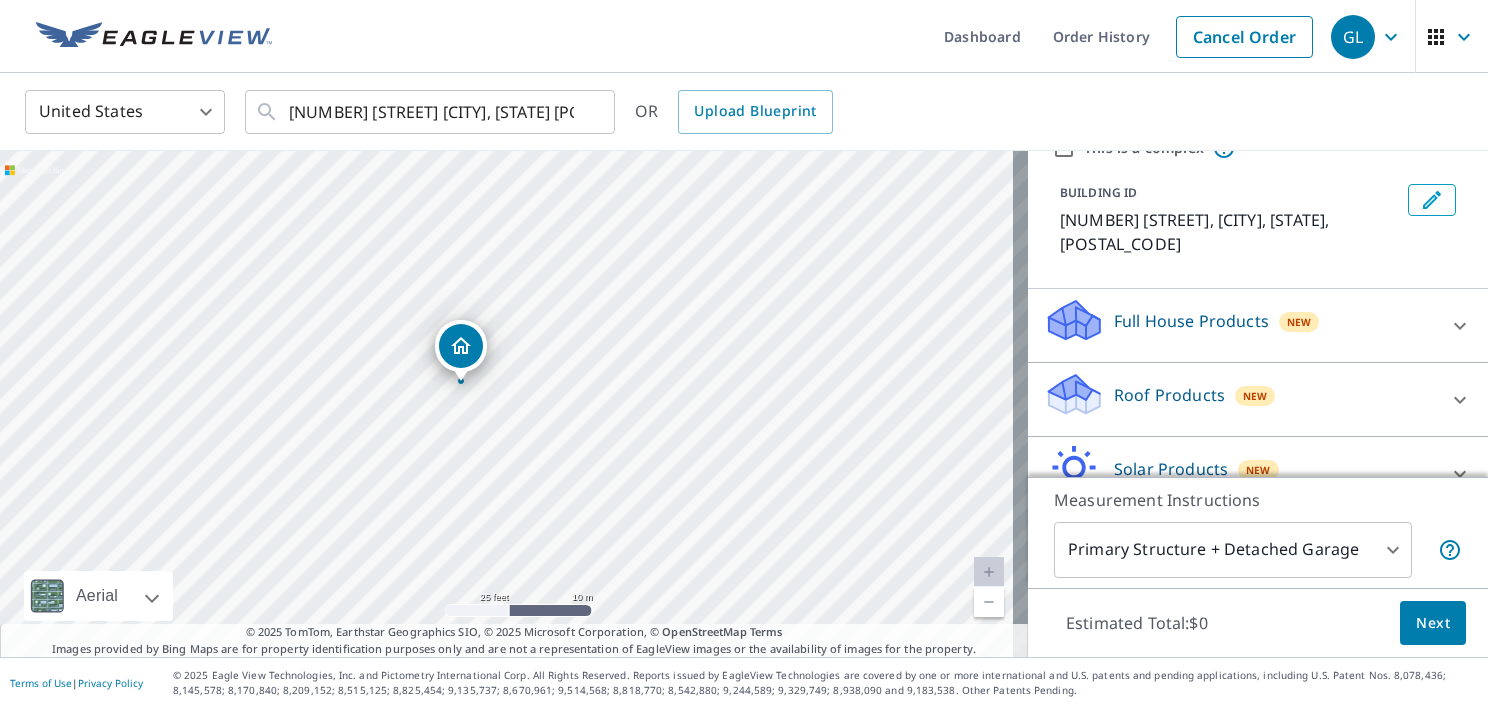 scroll, scrollTop: 111, scrollLeft: 0, axis: vertical 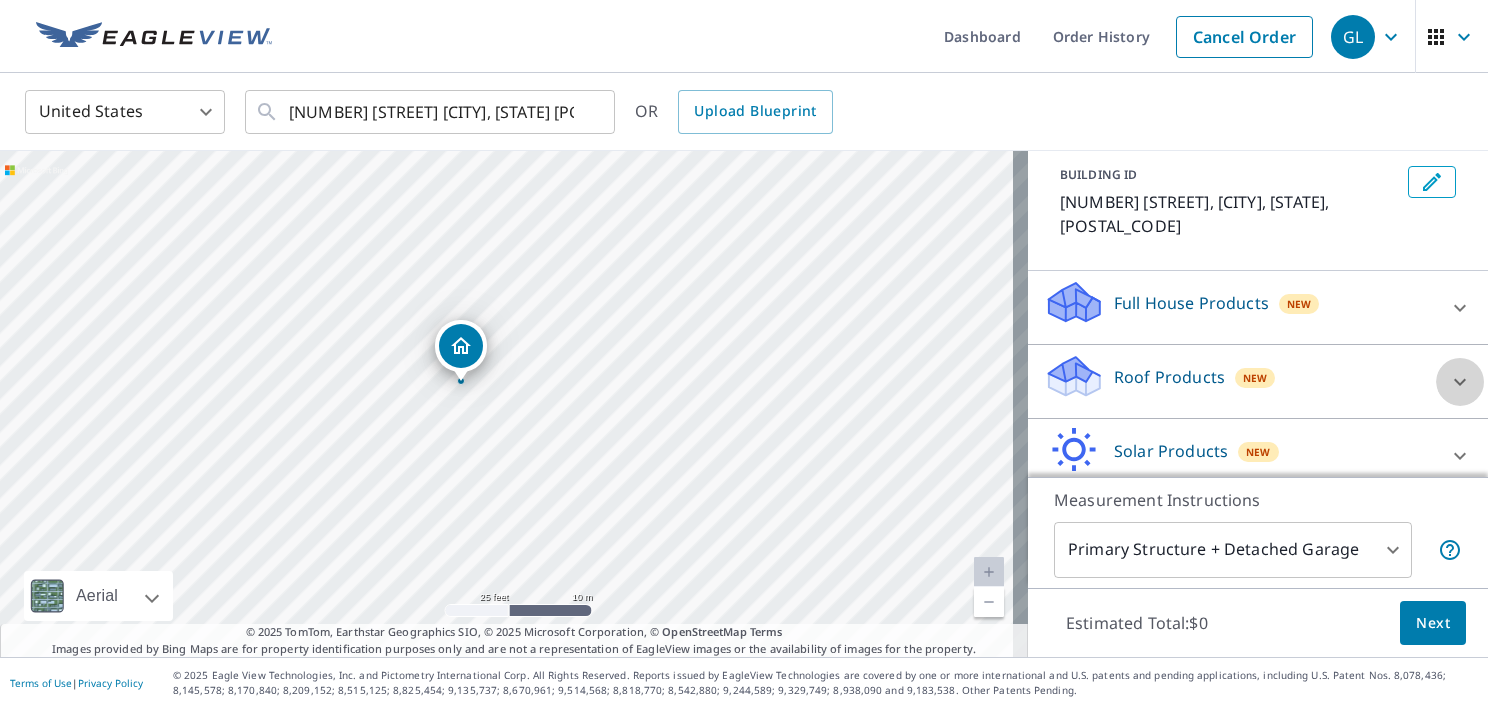 click 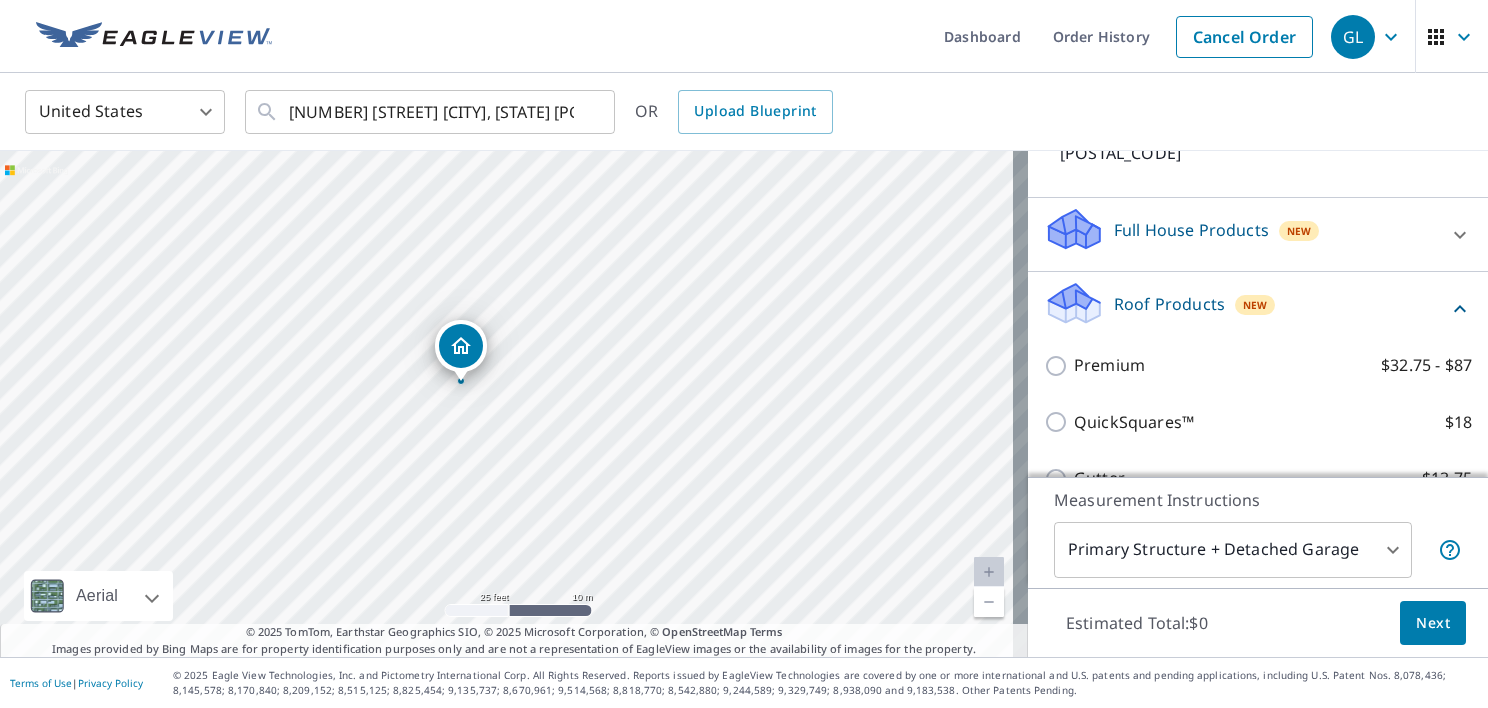 scroll, scrollTop: 200, scrollLeft: 0, axis: vertical 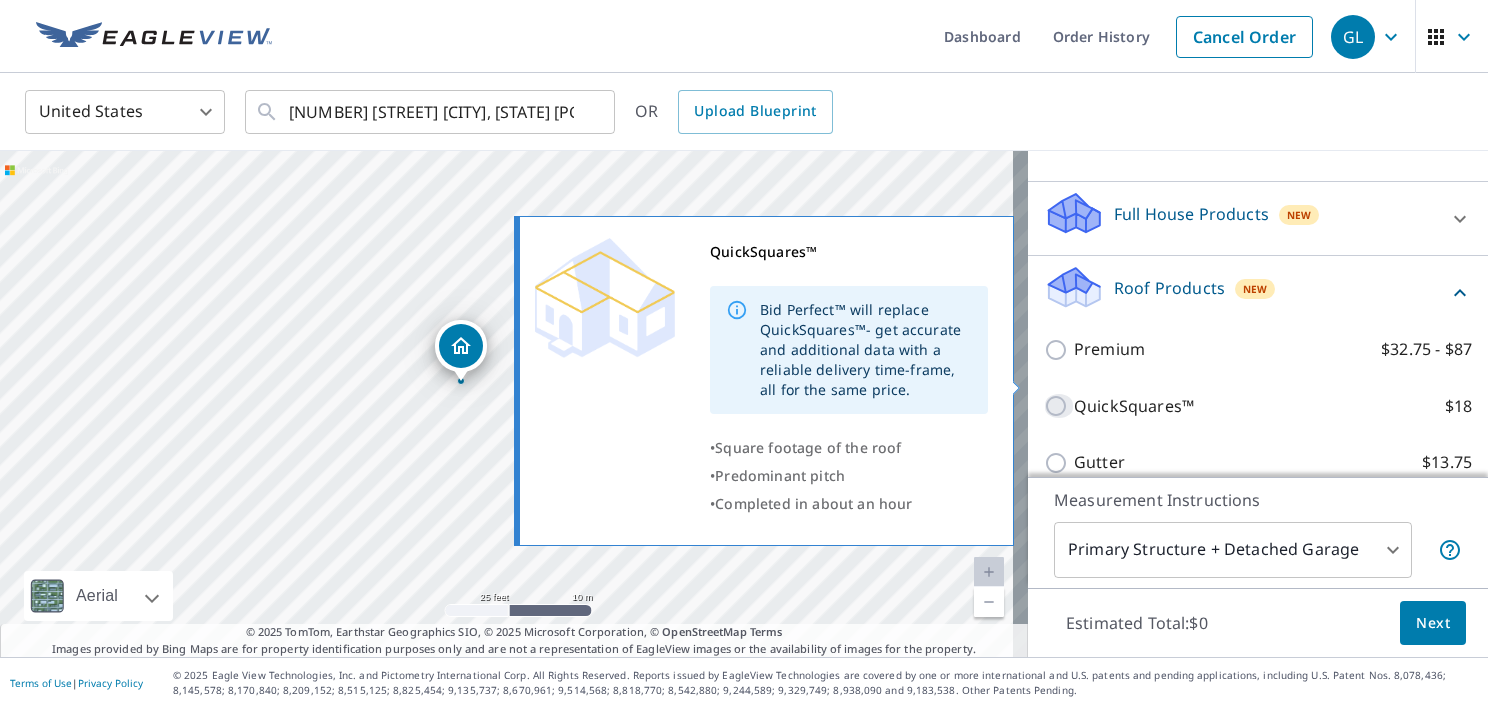 click on "QuickSquares™ $18" at bounding box center [1059, 406] 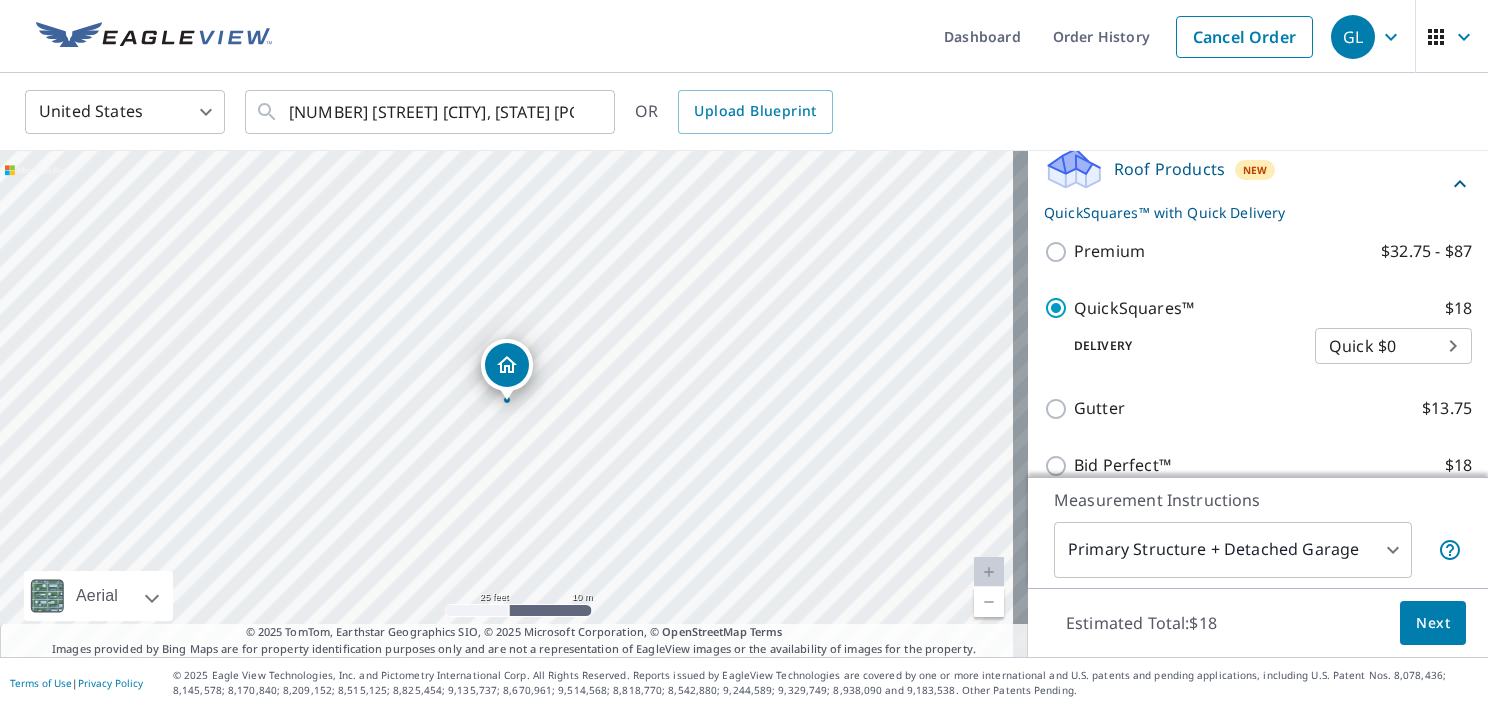 scroll, scrollTop: 324, scrollLeft: 0, axis: vertical 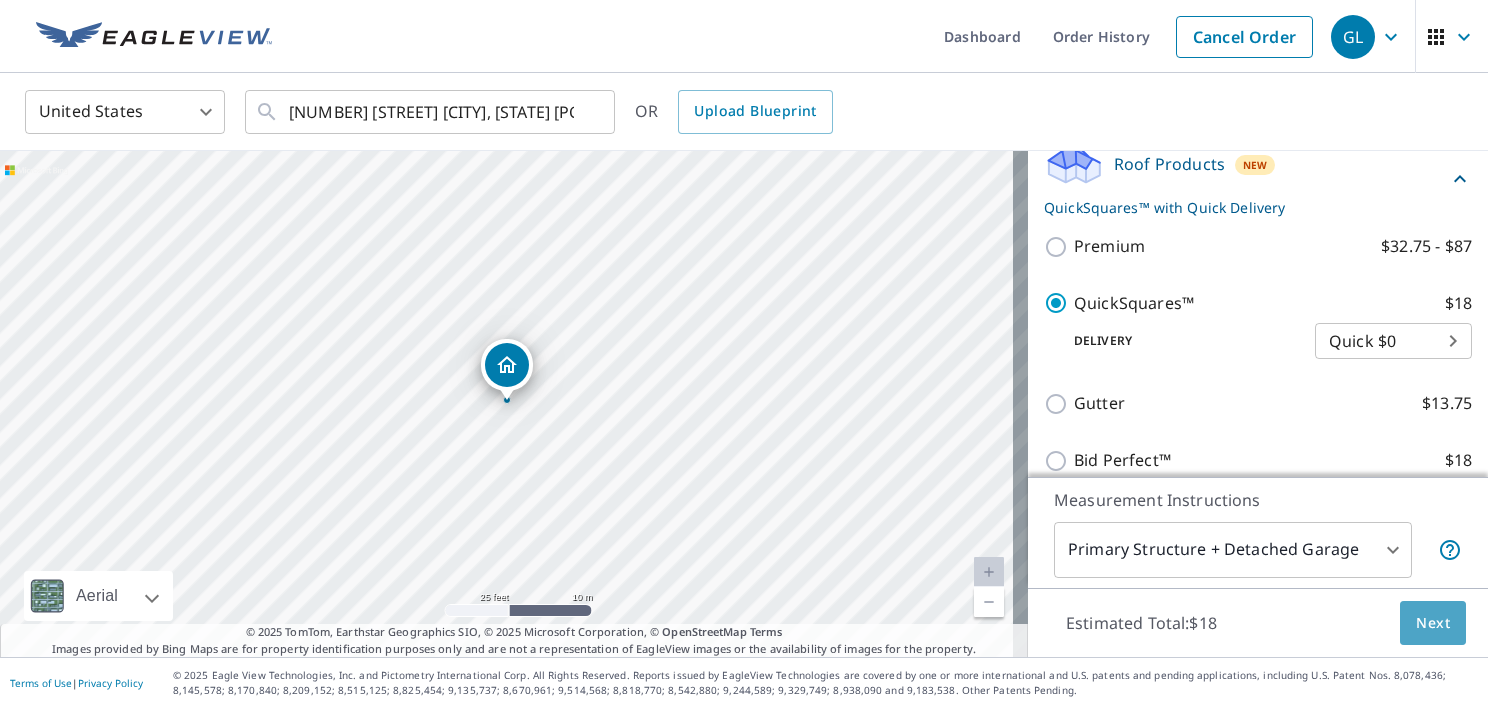 click on "Next" at bounding box center (1433, 623) 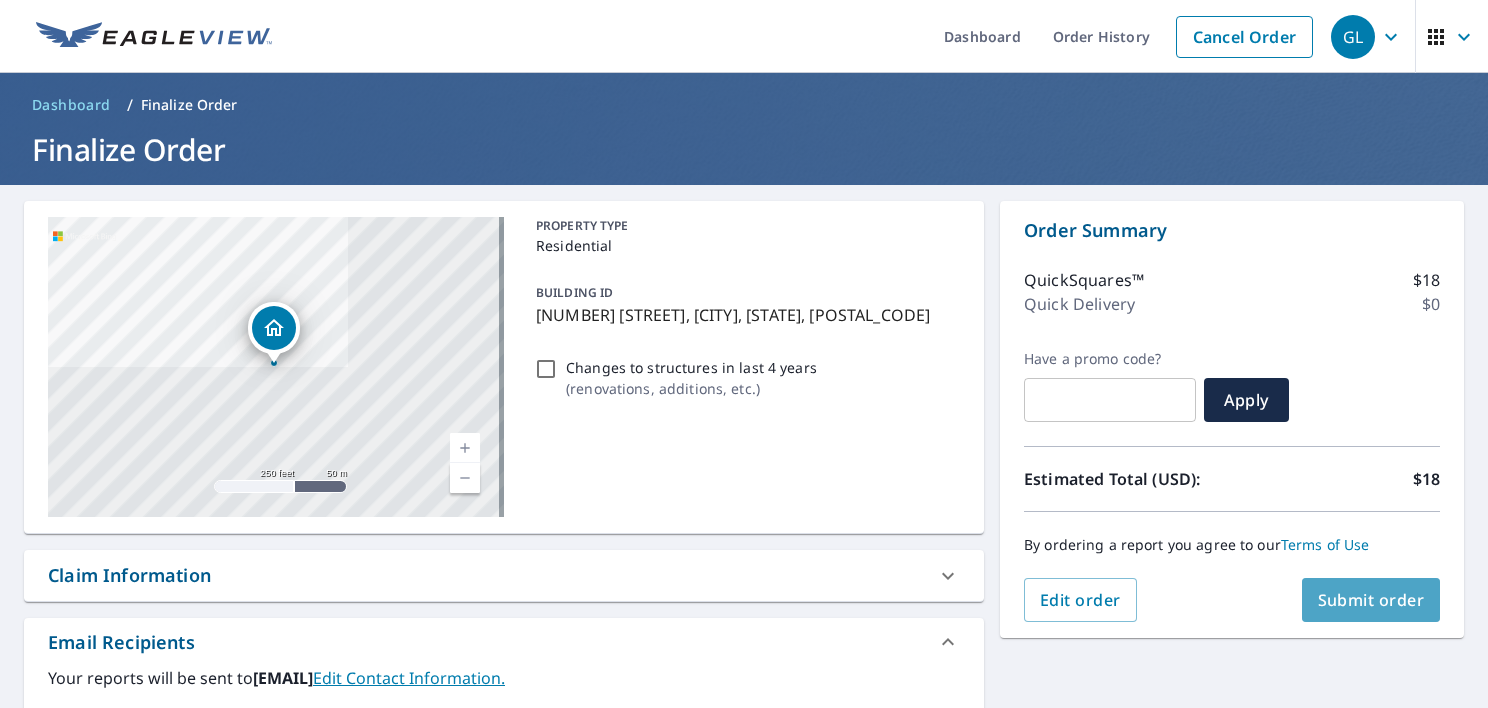 click on "Submit order" at bounding box center [1371, 600] 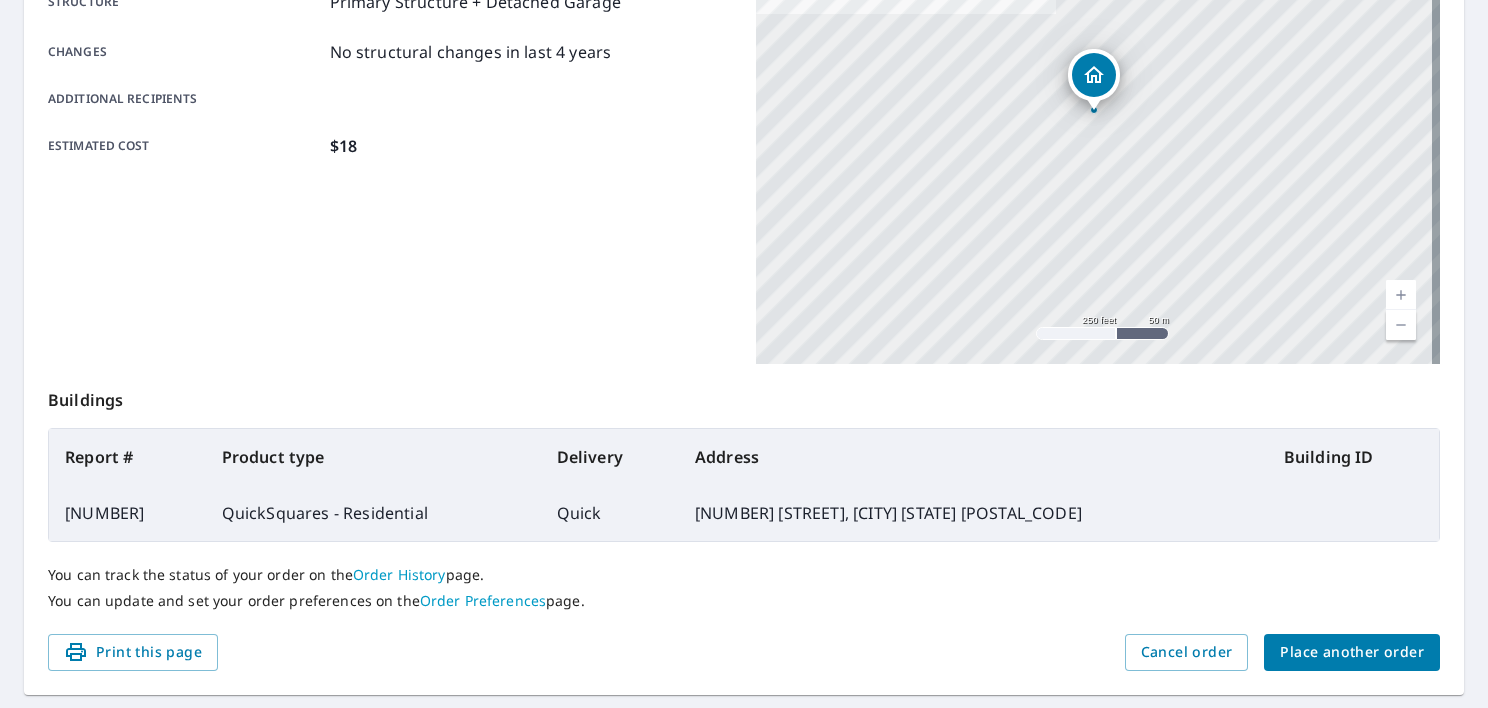 scroll, scrollTop: 416, scrollLeft: 0, axis: vertical 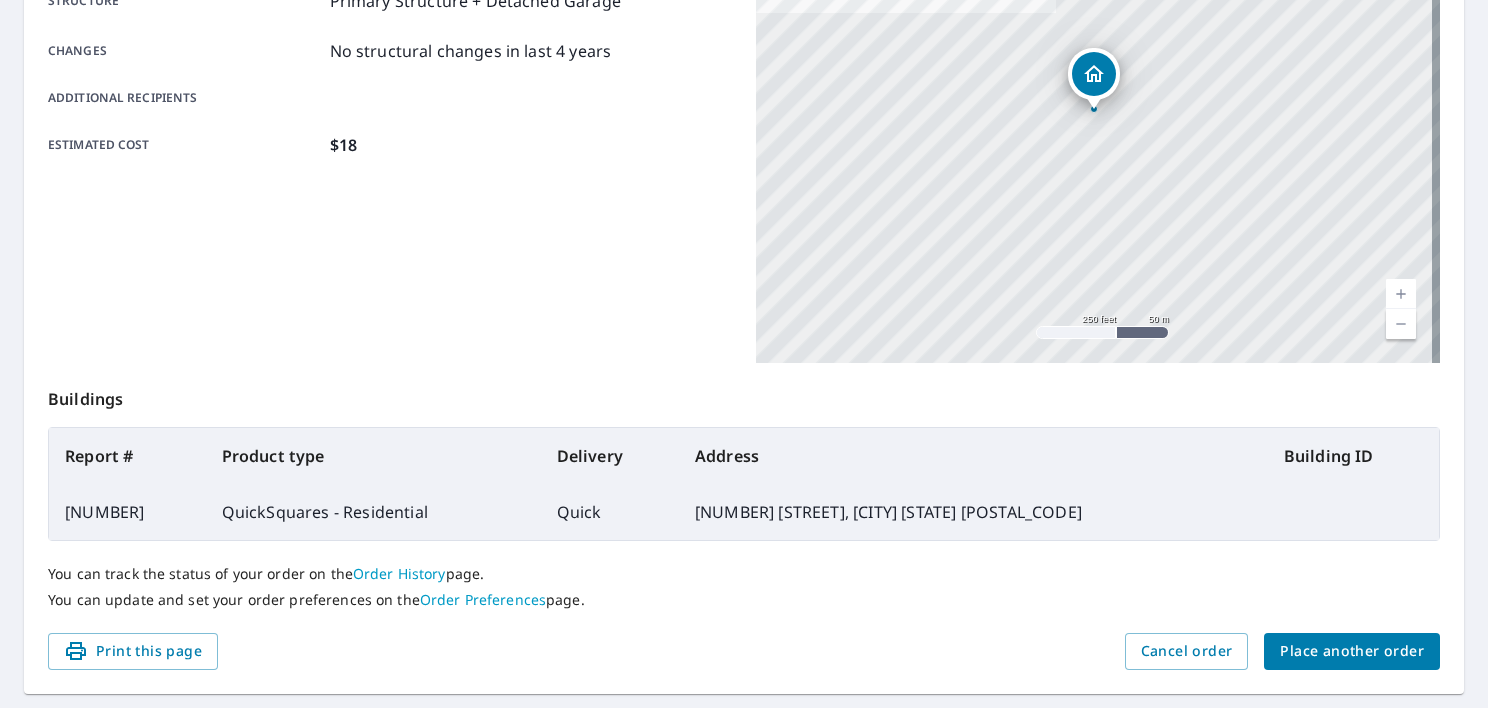 click on "Place another order" at bounding box center (1352, 651) 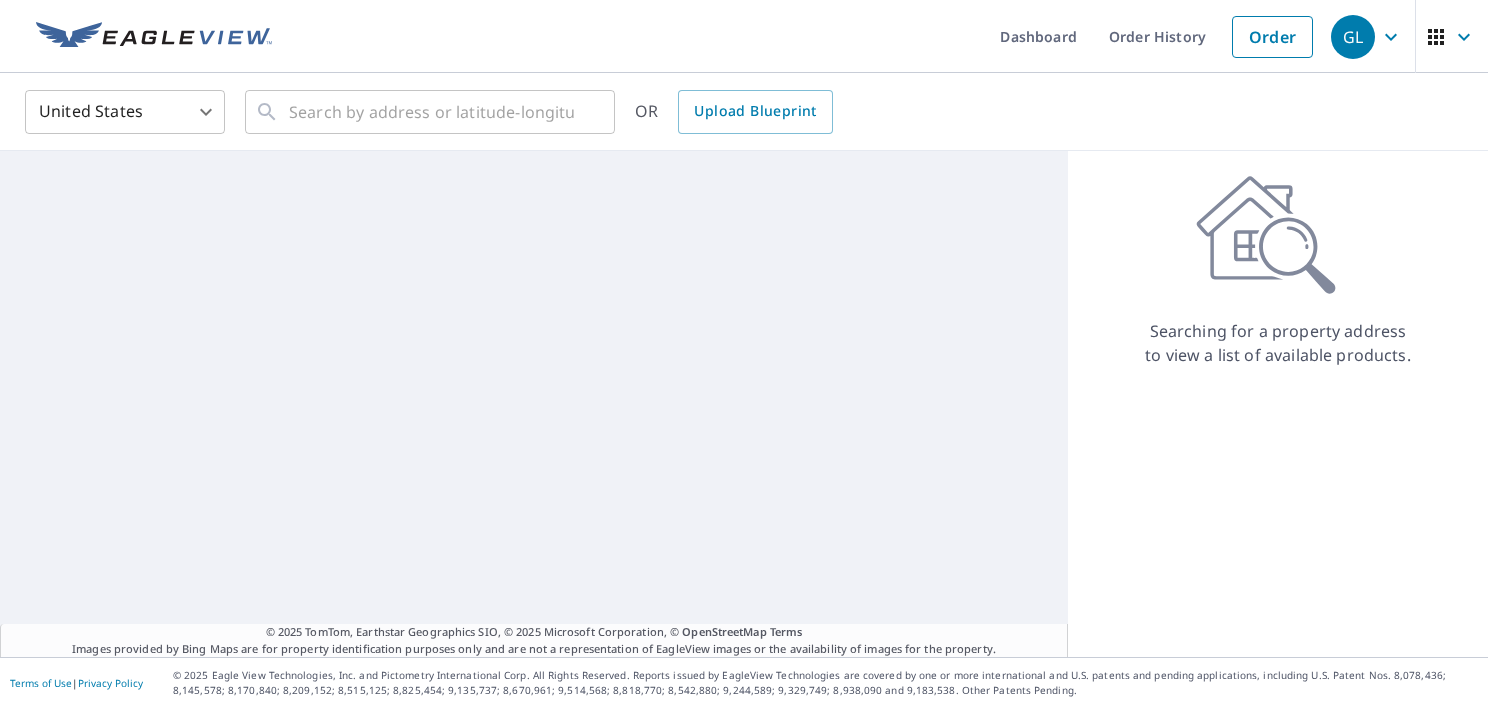 scroll, scrollTop: 0, scrollLeft: 0, axis: both 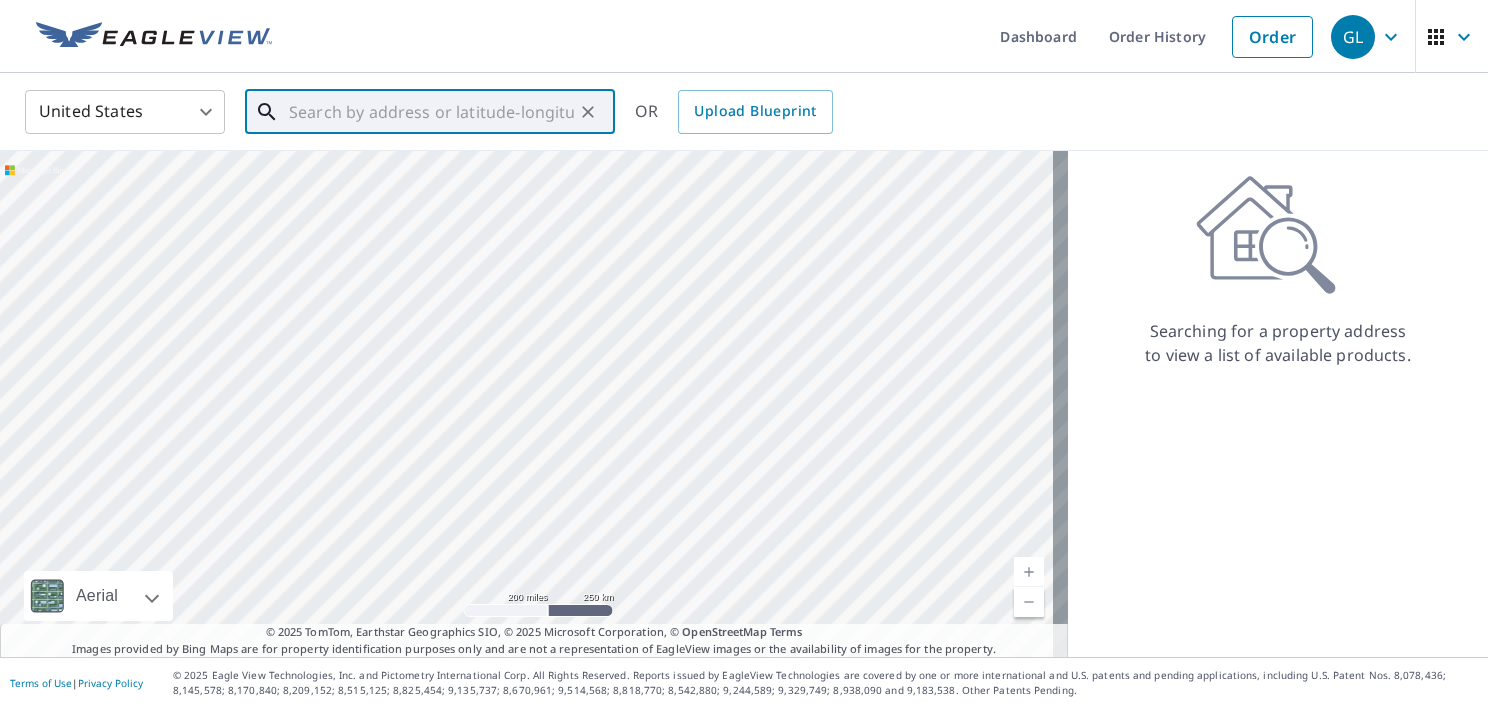 click at bounding box center (431, 112) 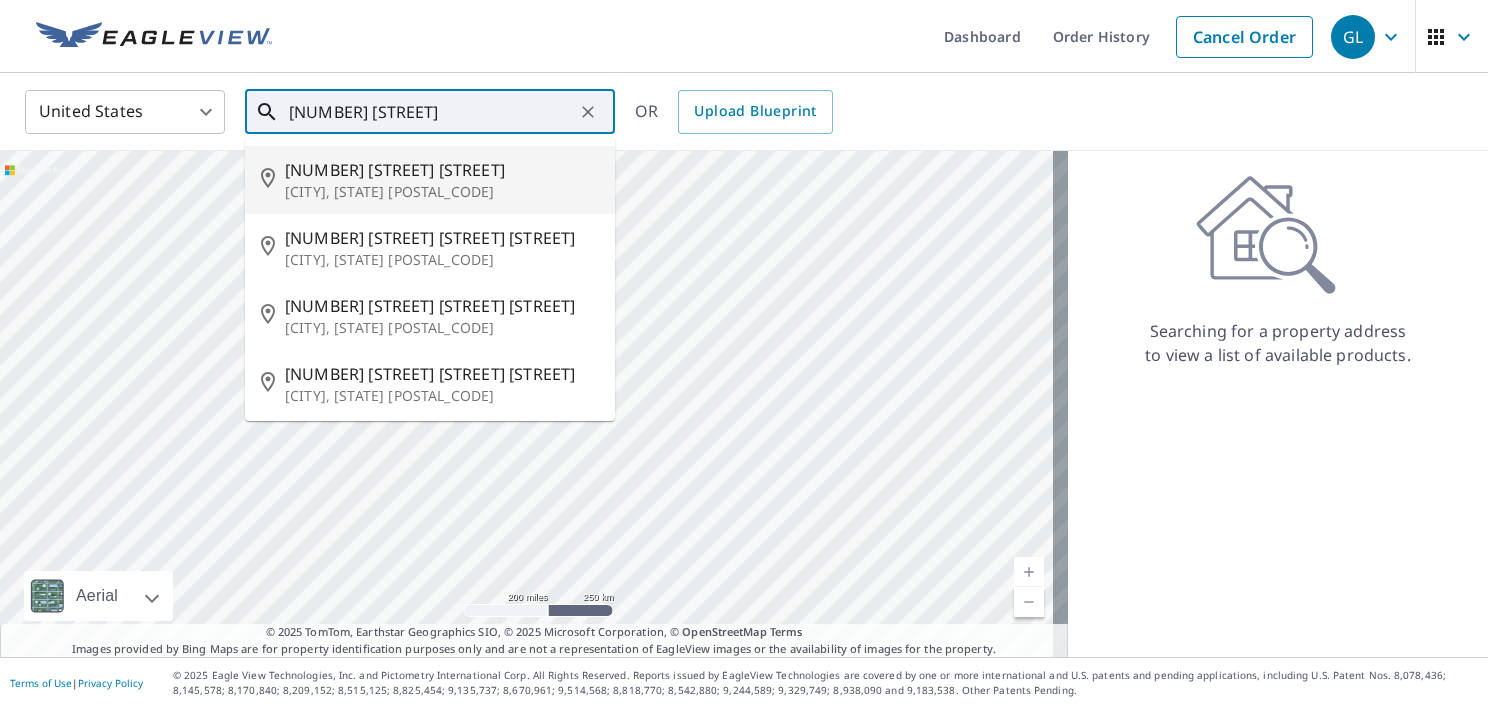 click on "[CITY], [STATE] [POSTAL_CODE]" at bounding box center [442, 192] 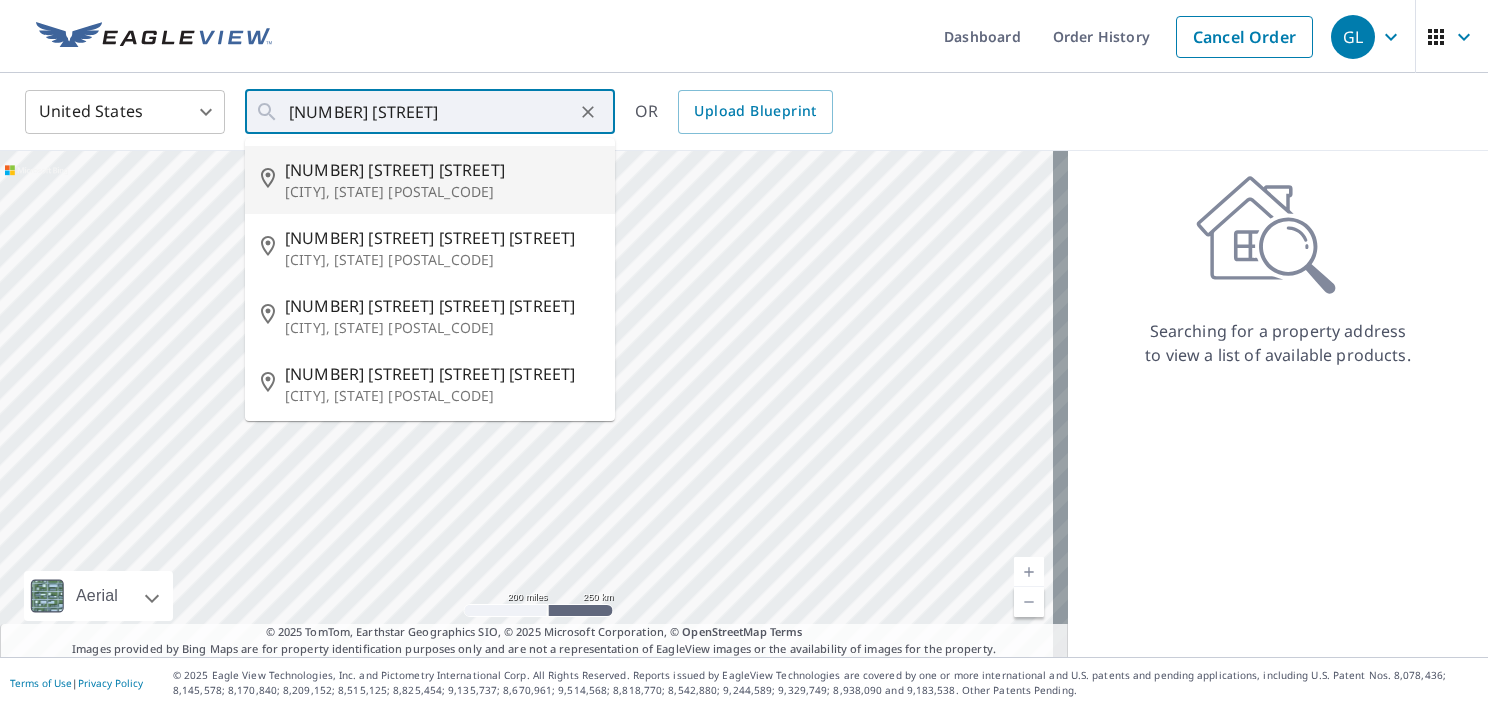type on "[NUMBER] [STREET] [CITY] [STATE] [POSTAL_CODE]" 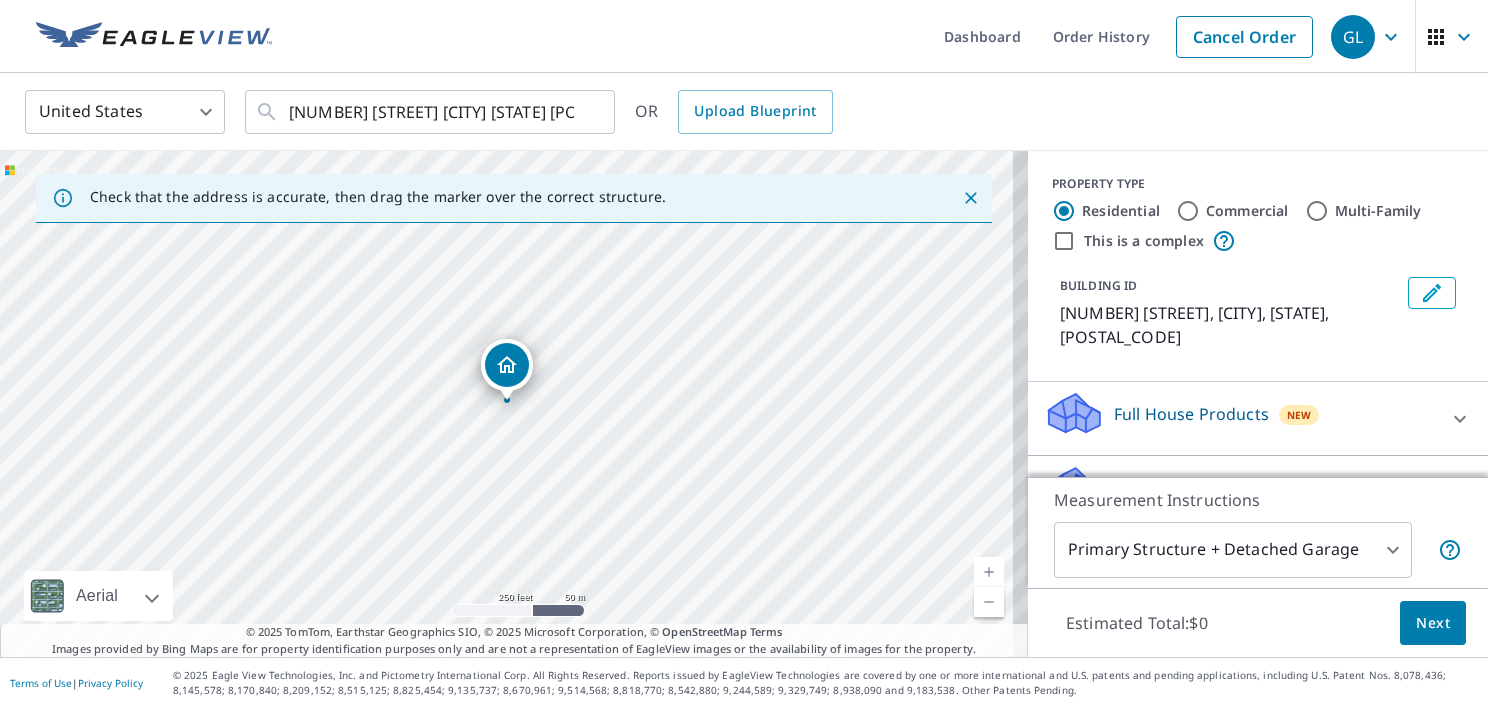 click at bounding box center (989, 572) 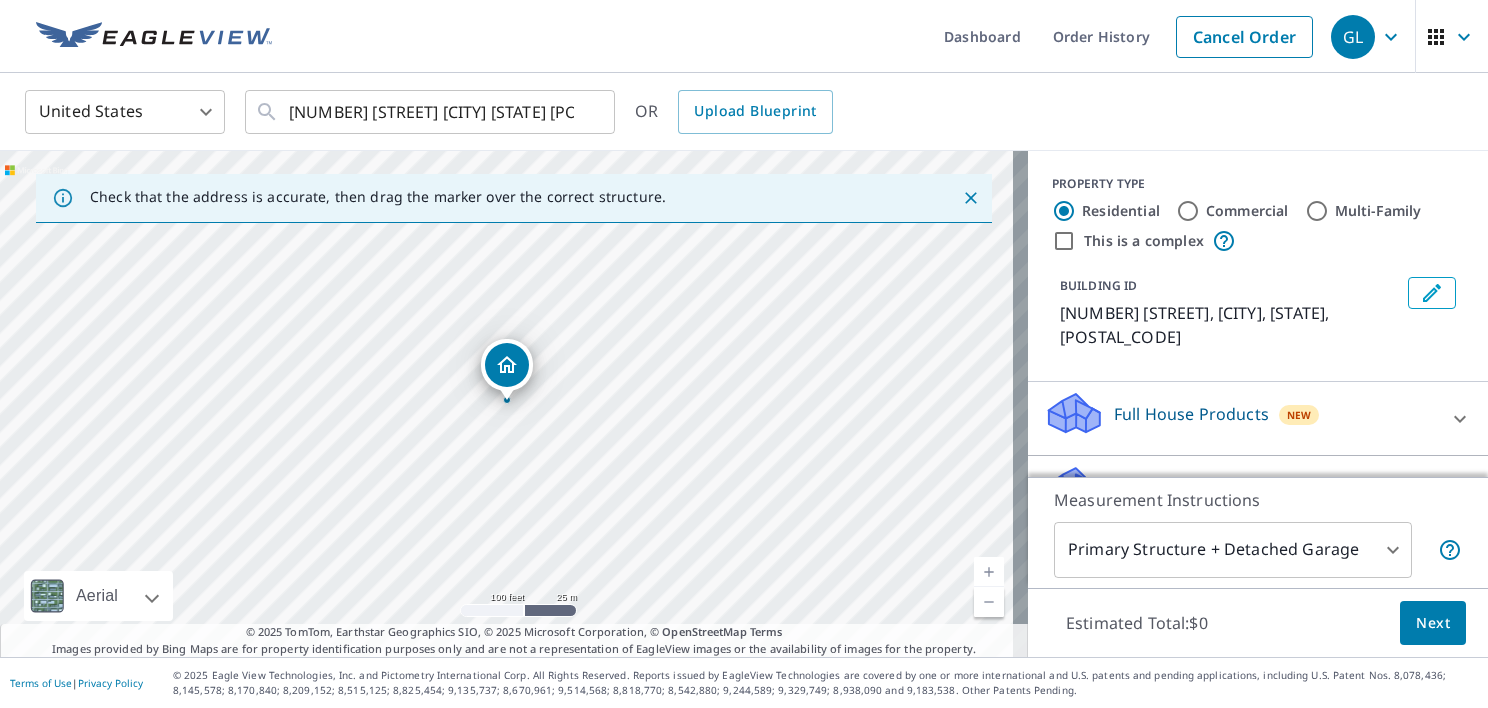 click at bounding box center (989, 572) 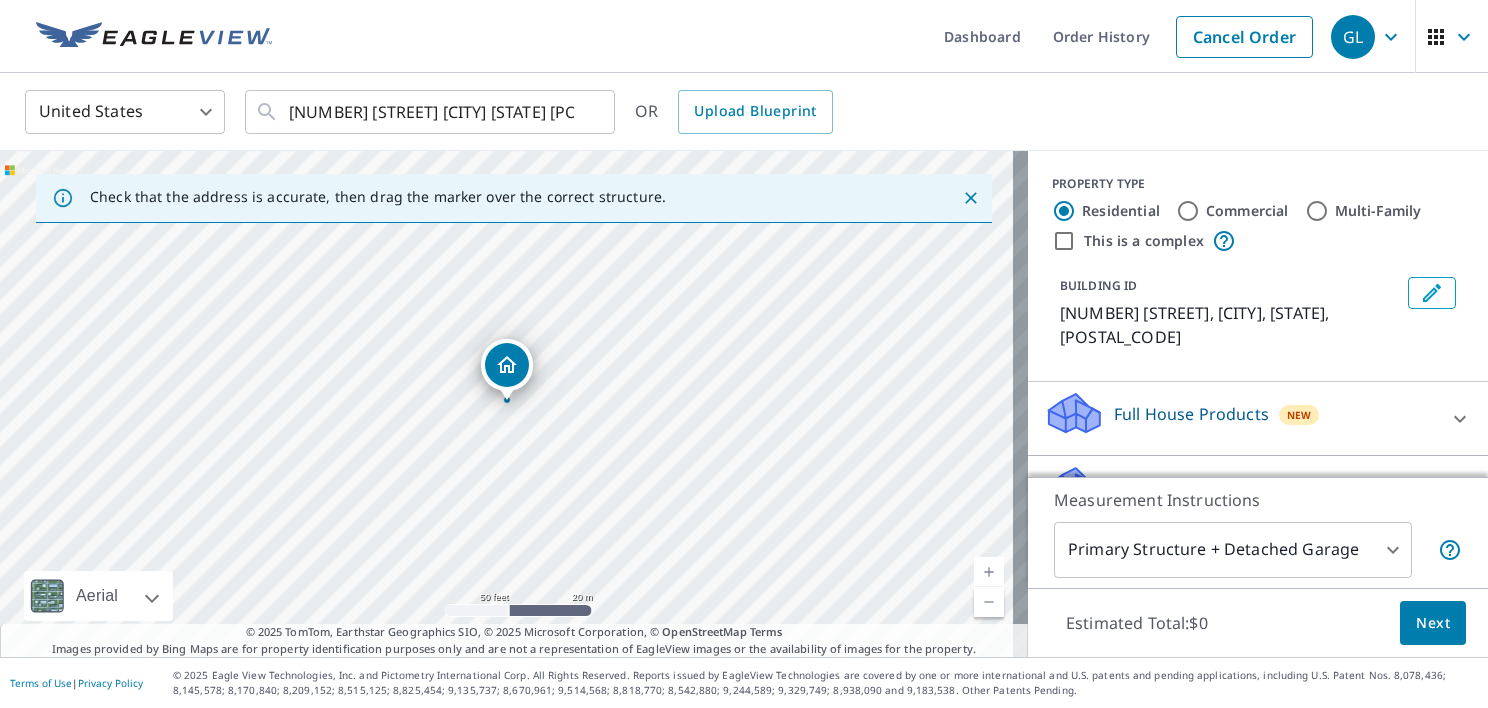 click at bounding box center [989, 572] 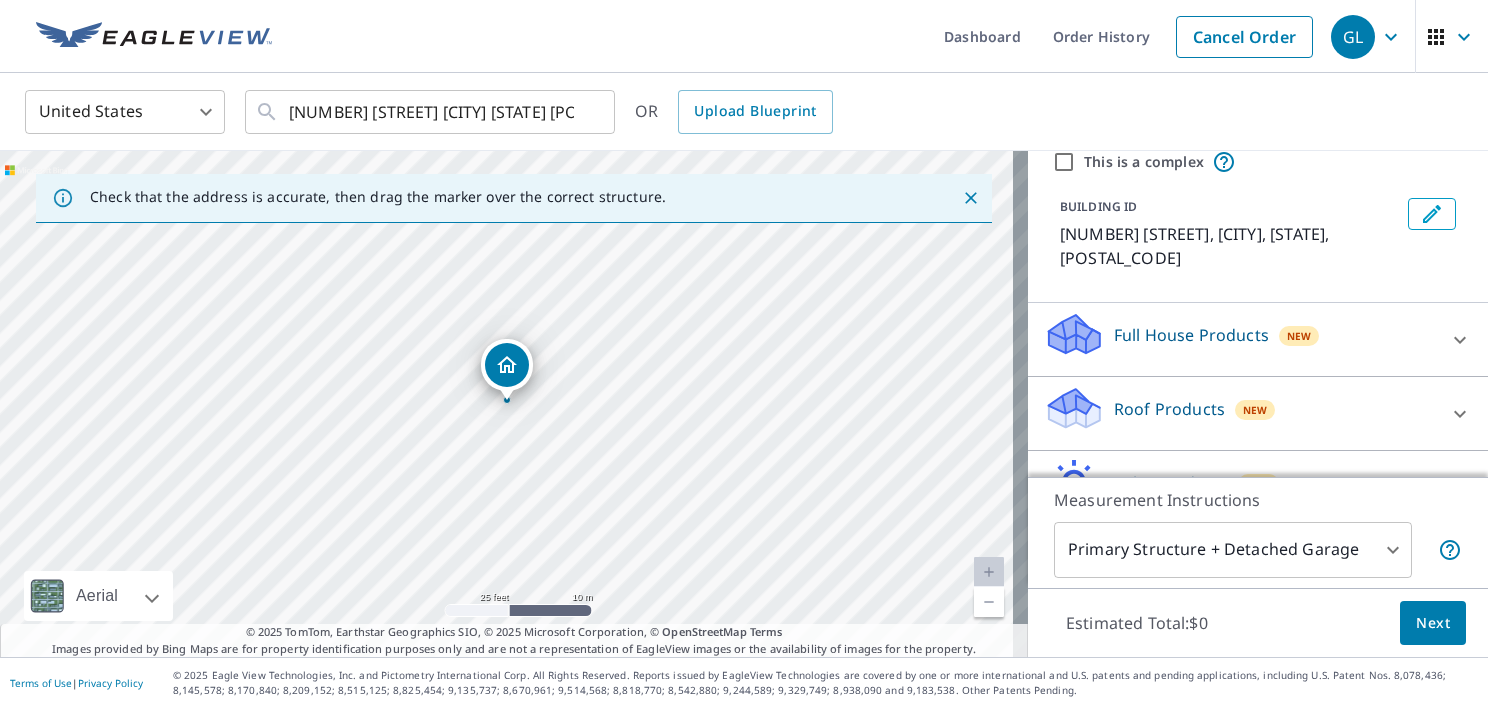 scroll, scrollTop: 91, scrollLeft: 0, axis: vertical 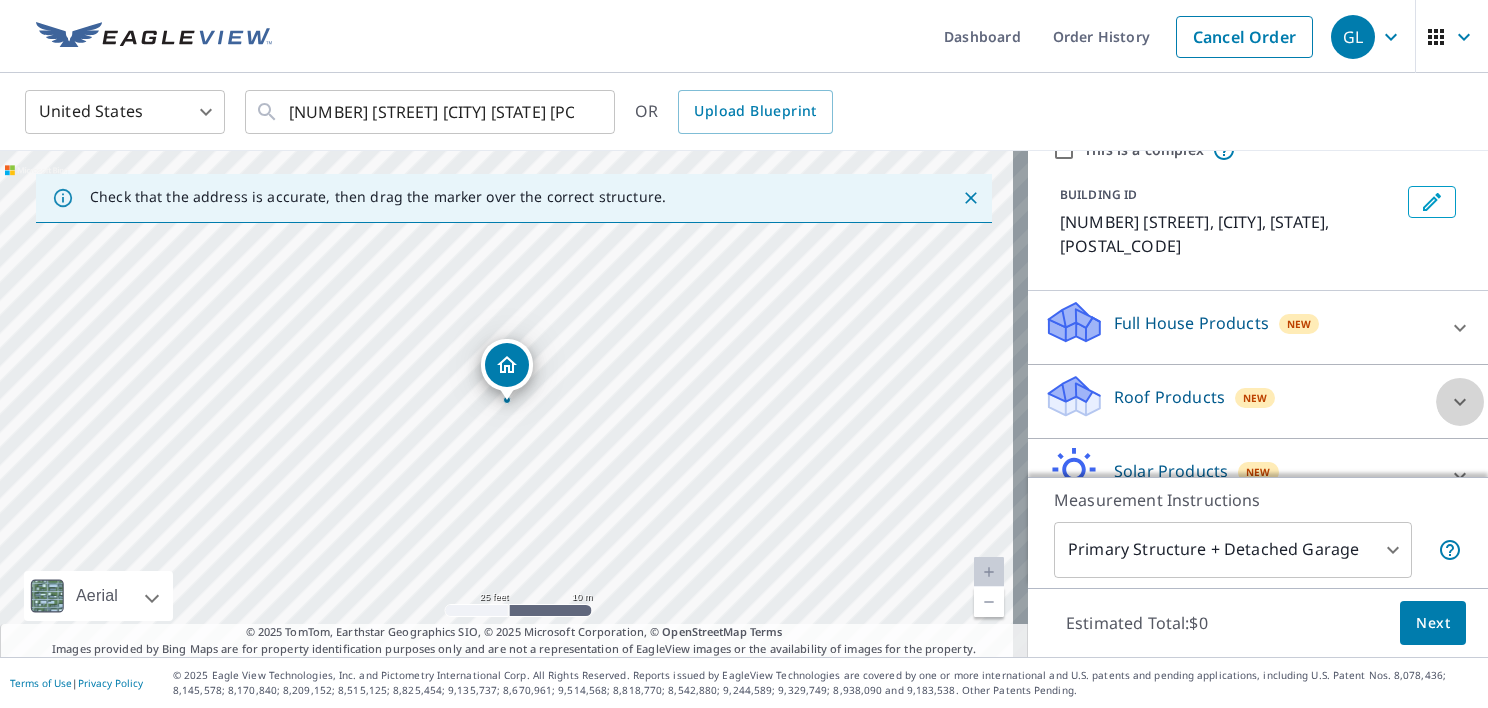 click 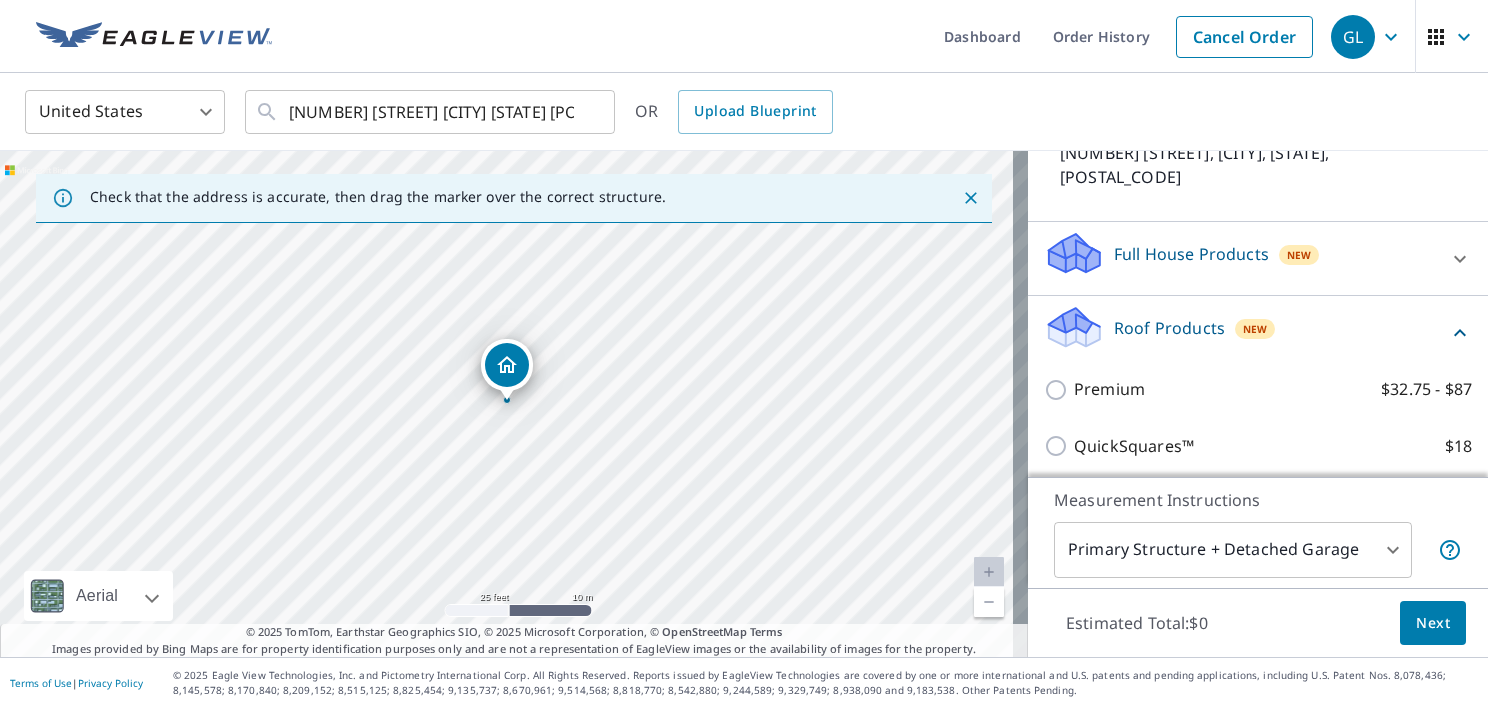 scroll, scrollTop: 164, scrollLeft: 0, axis: vertical 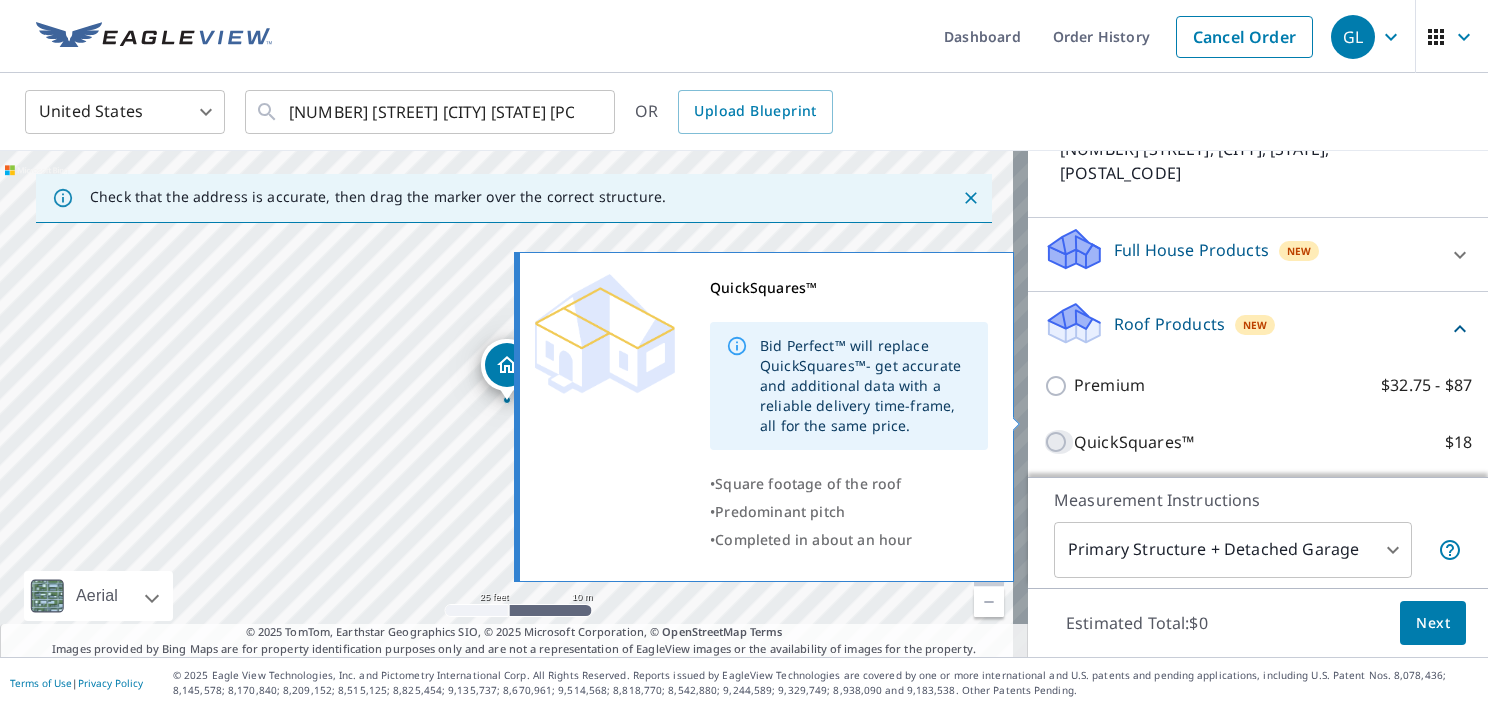 click on "QuickSquares™ $18" at bounding box center (1059, 442) 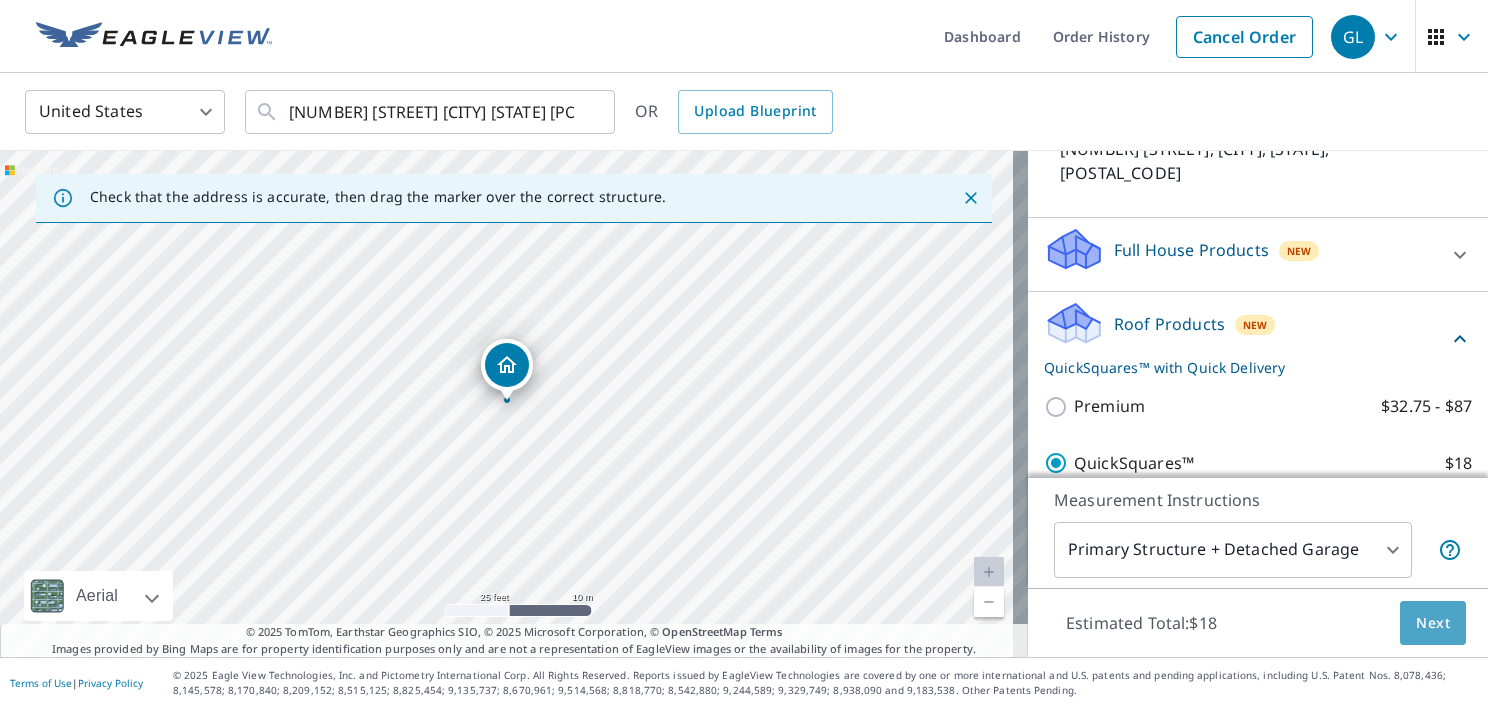 click on "Next" at bounding box center (1433, 623) 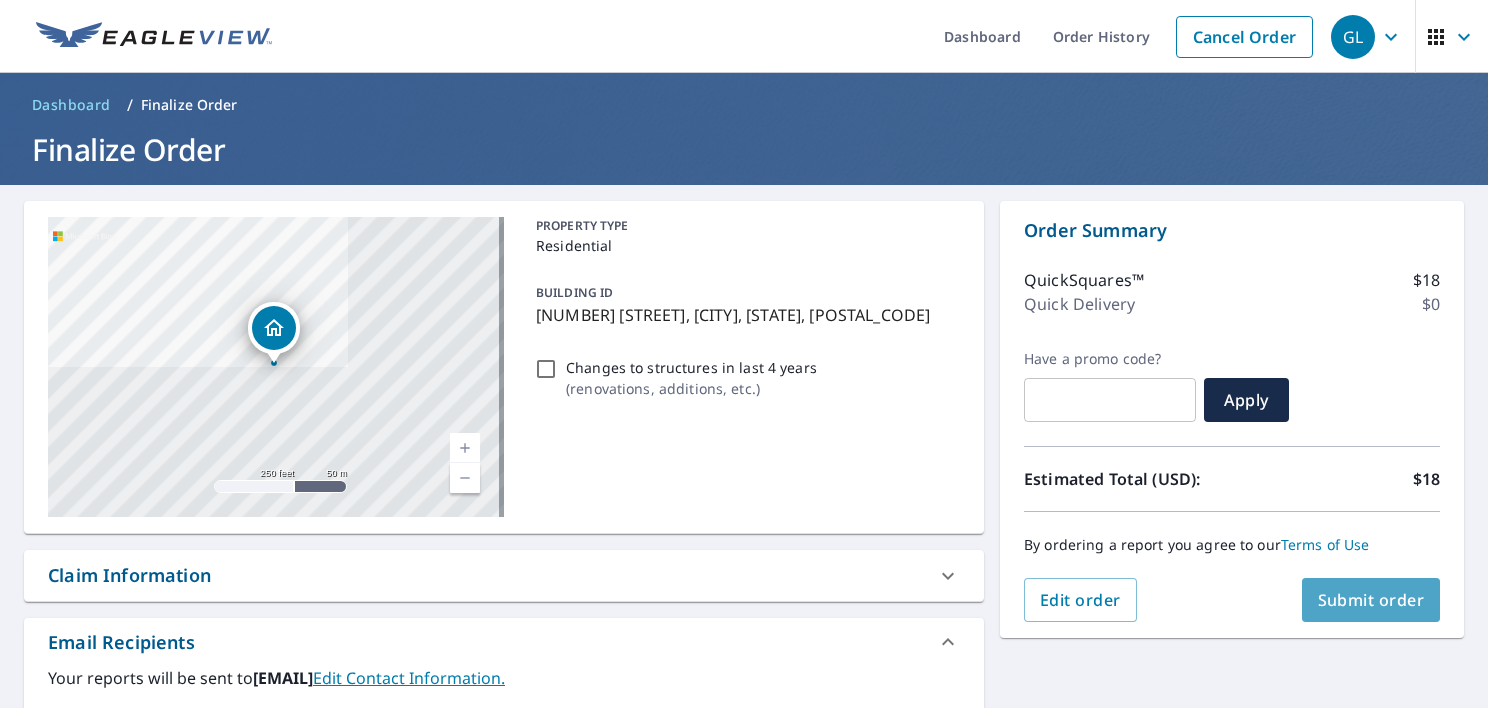 click on "Submit order" at bounding box center (1371, 600) 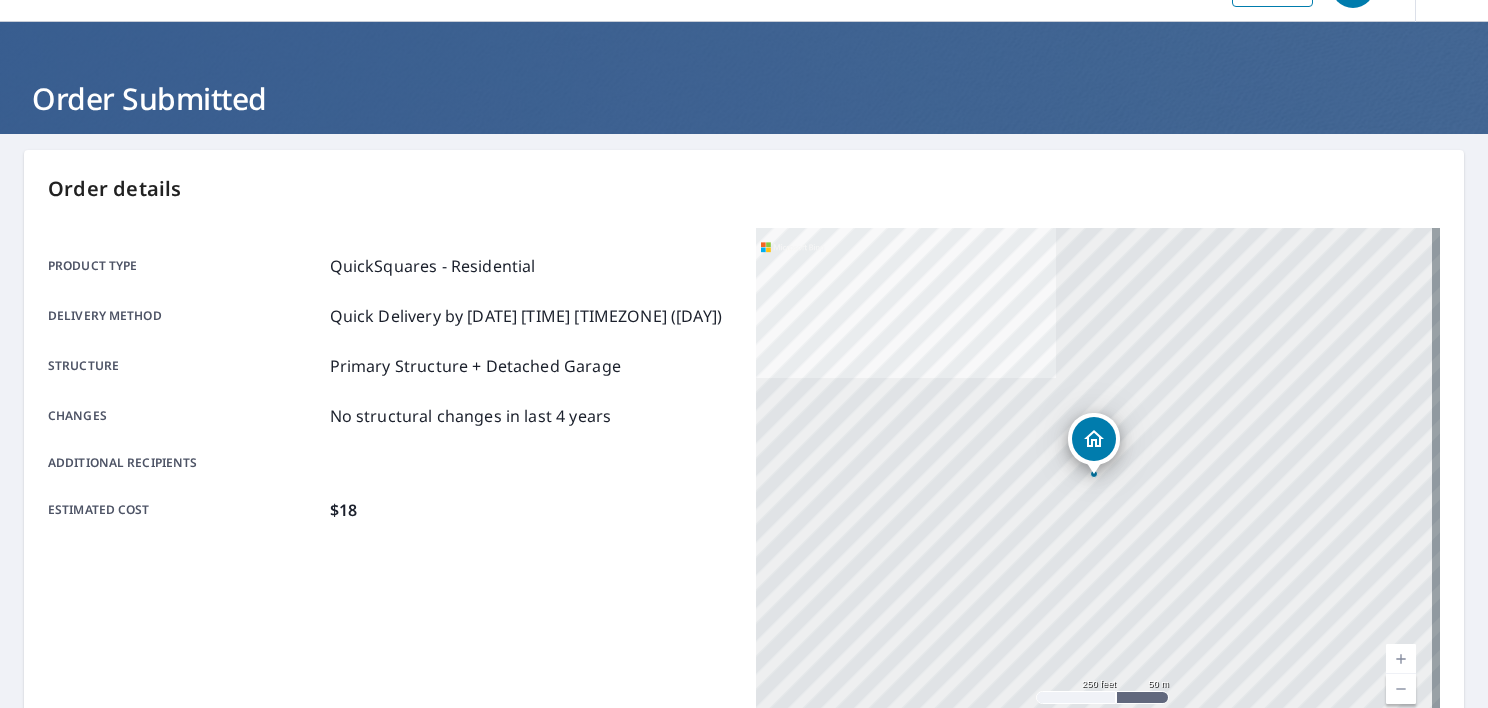 scroll, scrollTop: 0, scrollLeft: 0, axis: both 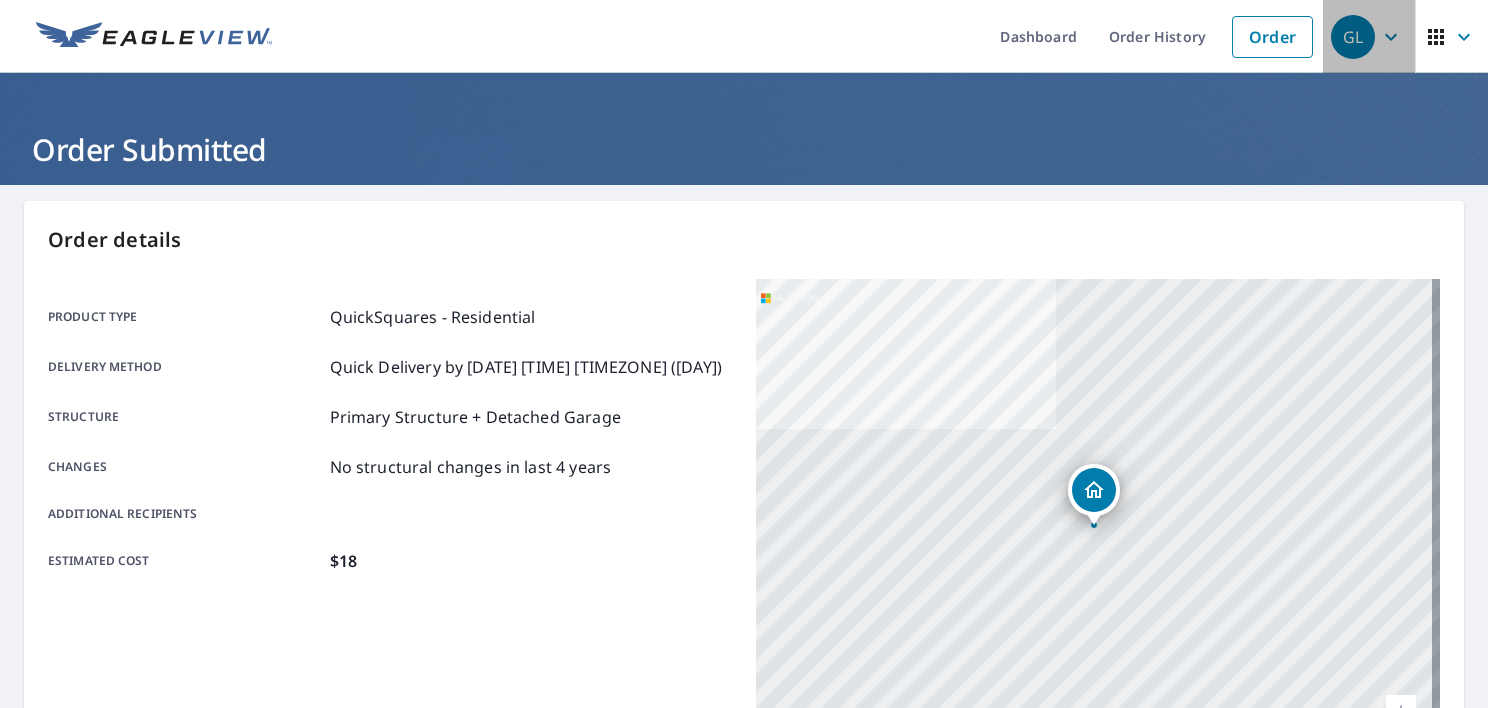 click 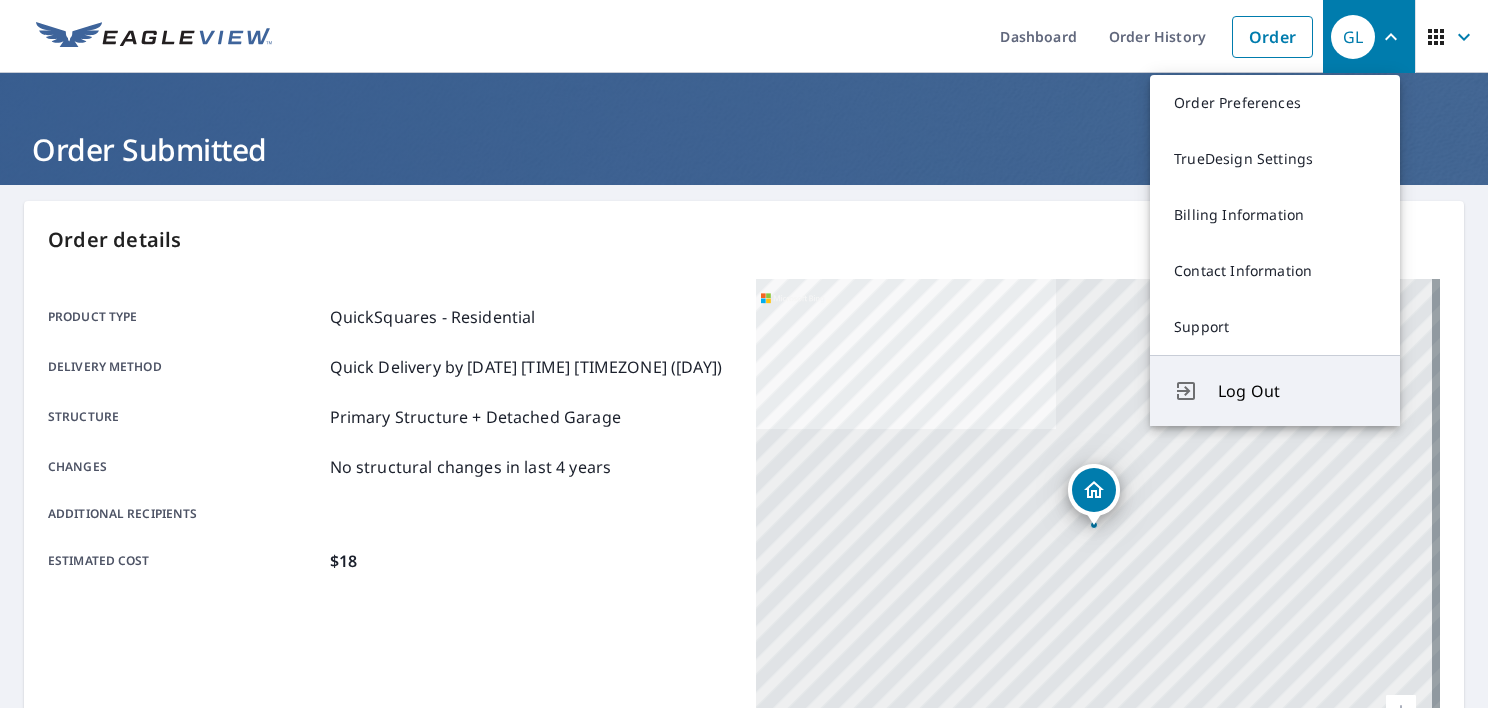 click on "Log Out" at bounding box center [1297, 391] 